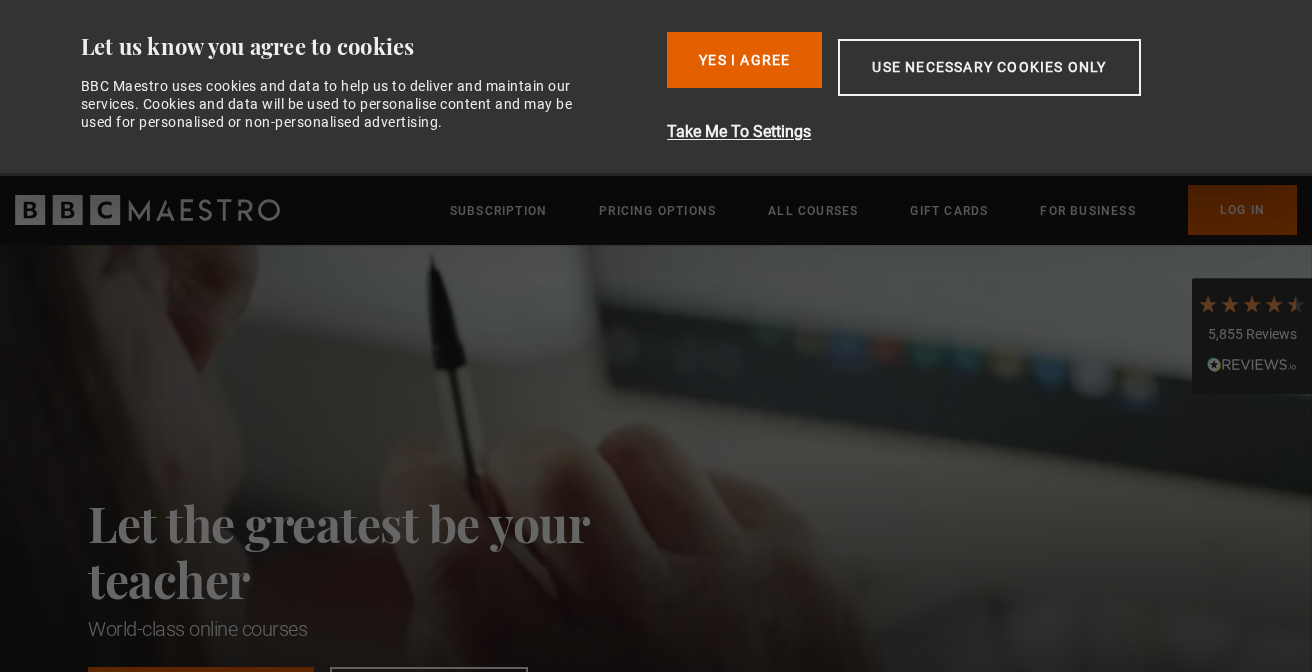 scroll, scrollTop: 0, scrollLeft: 0, axis: both 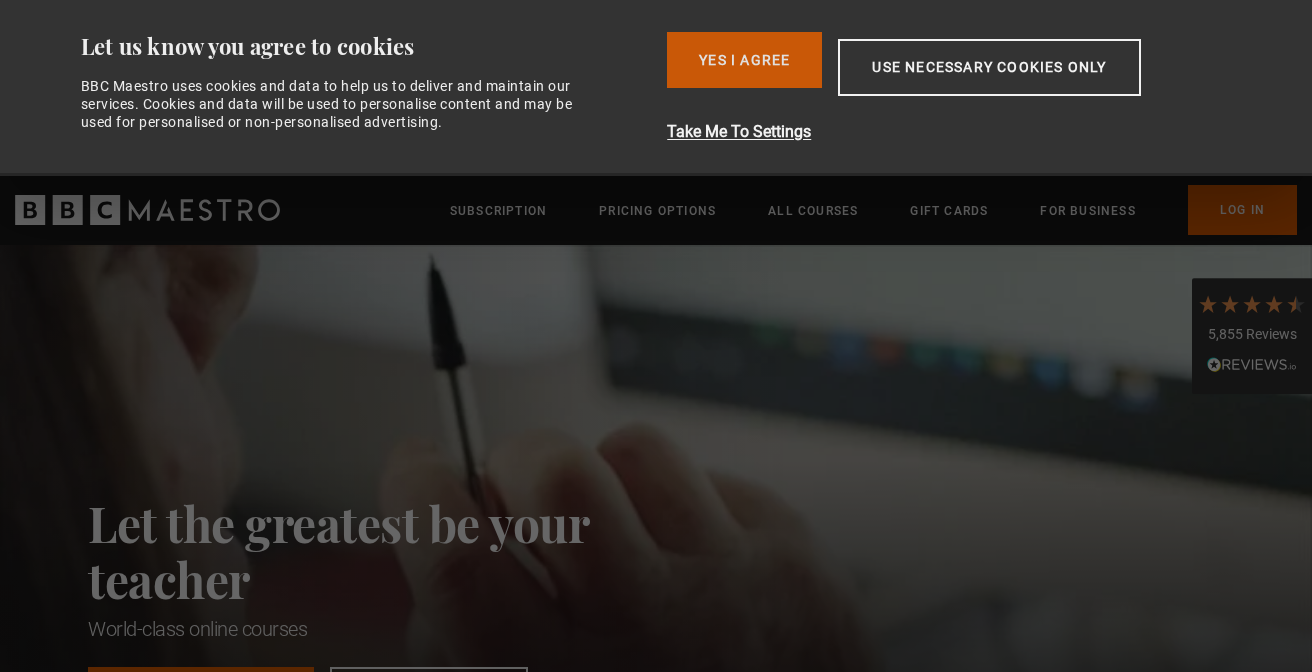 click on "Yes I Agree" at bounding box center (744, 60) 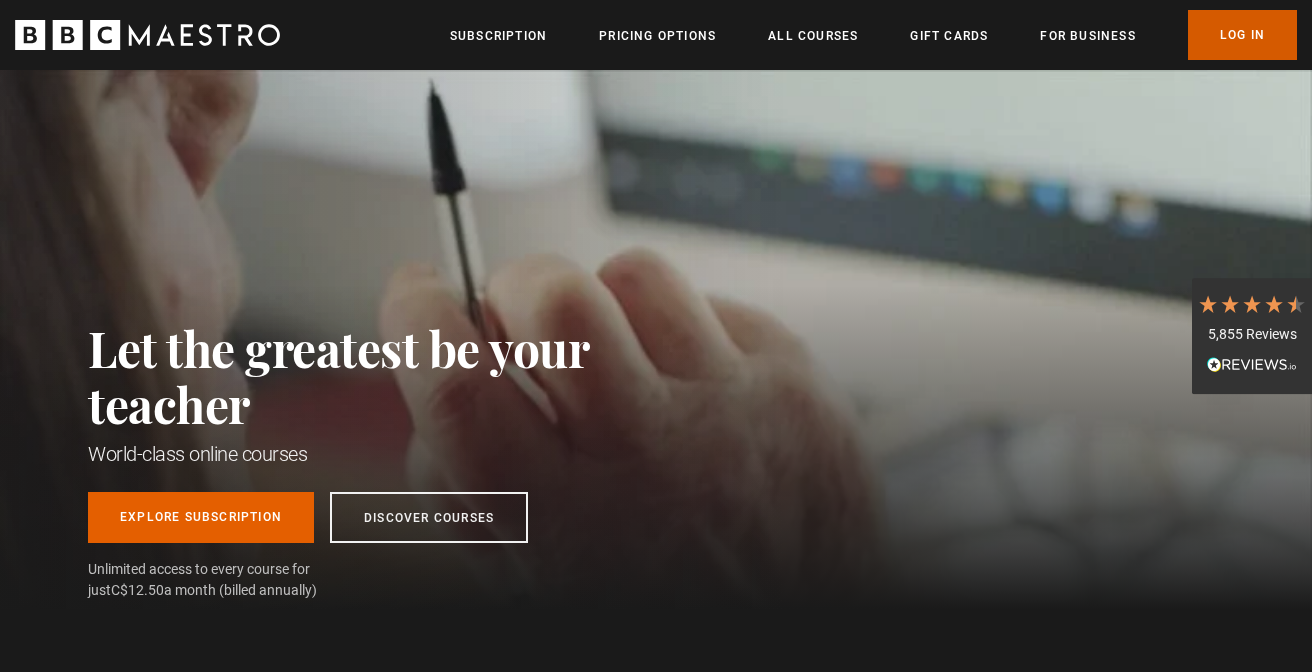 click on "Log In" at bounding box center [1242, 35] 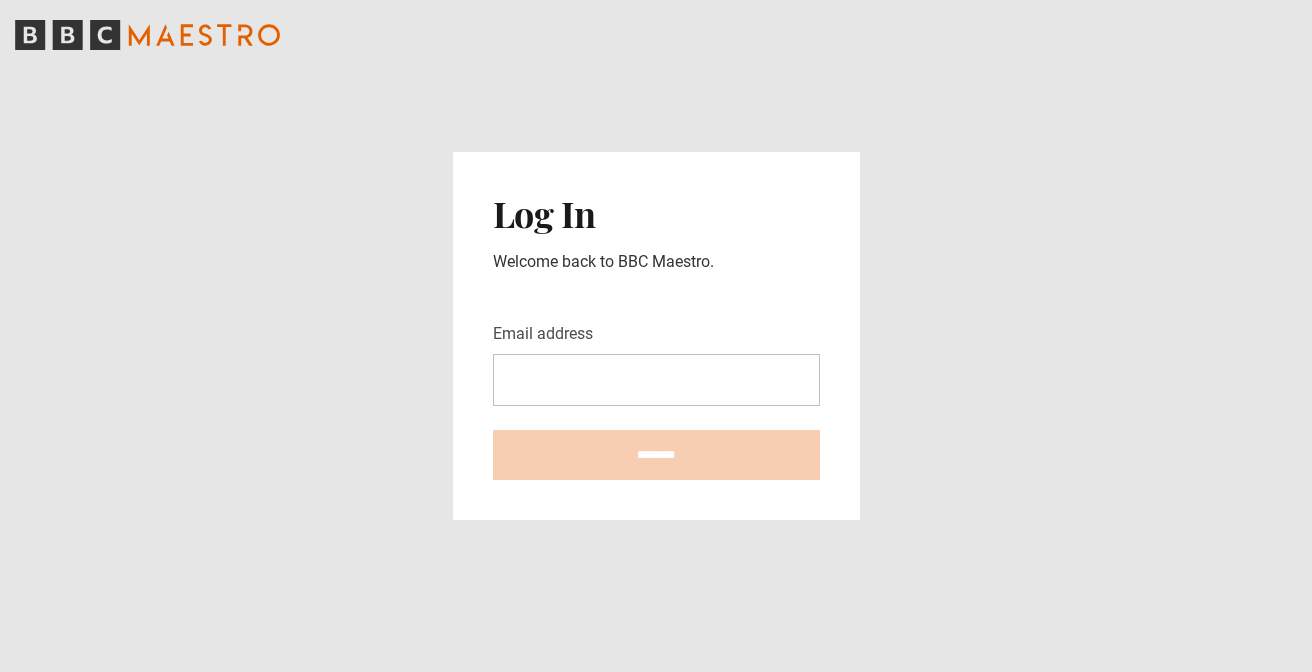 scroll, scrollTop: 0, scrollLeft: 0, axis: both 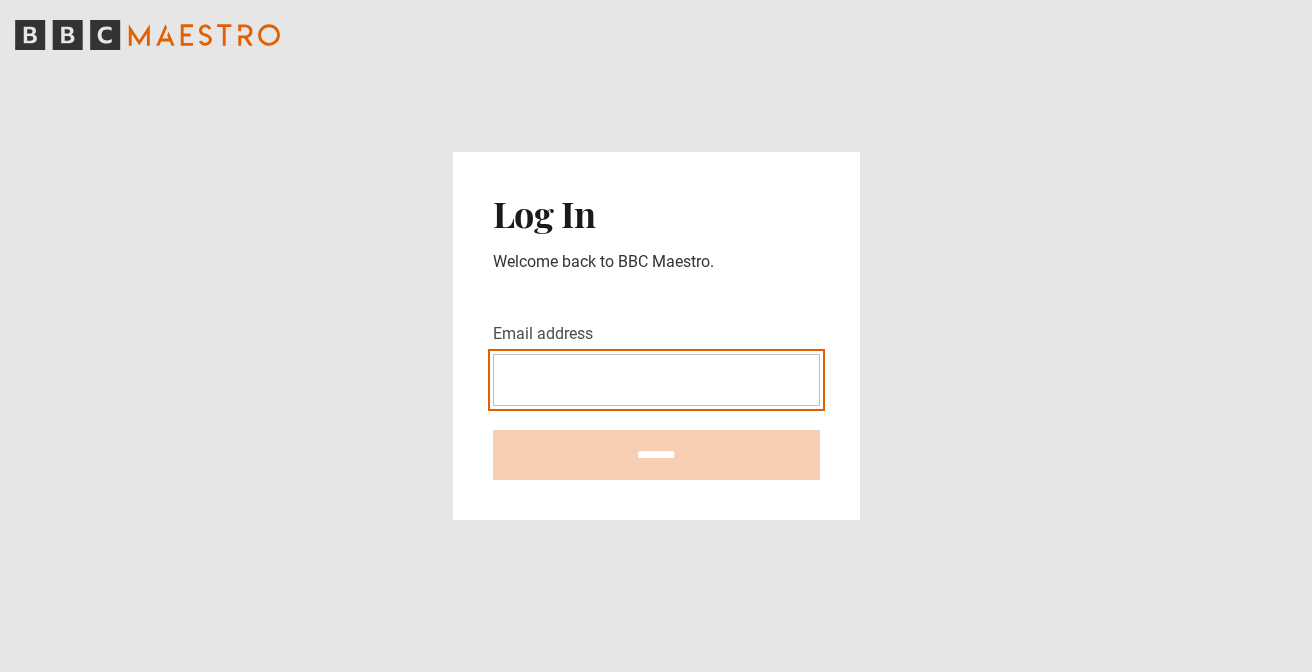 type on "**********" 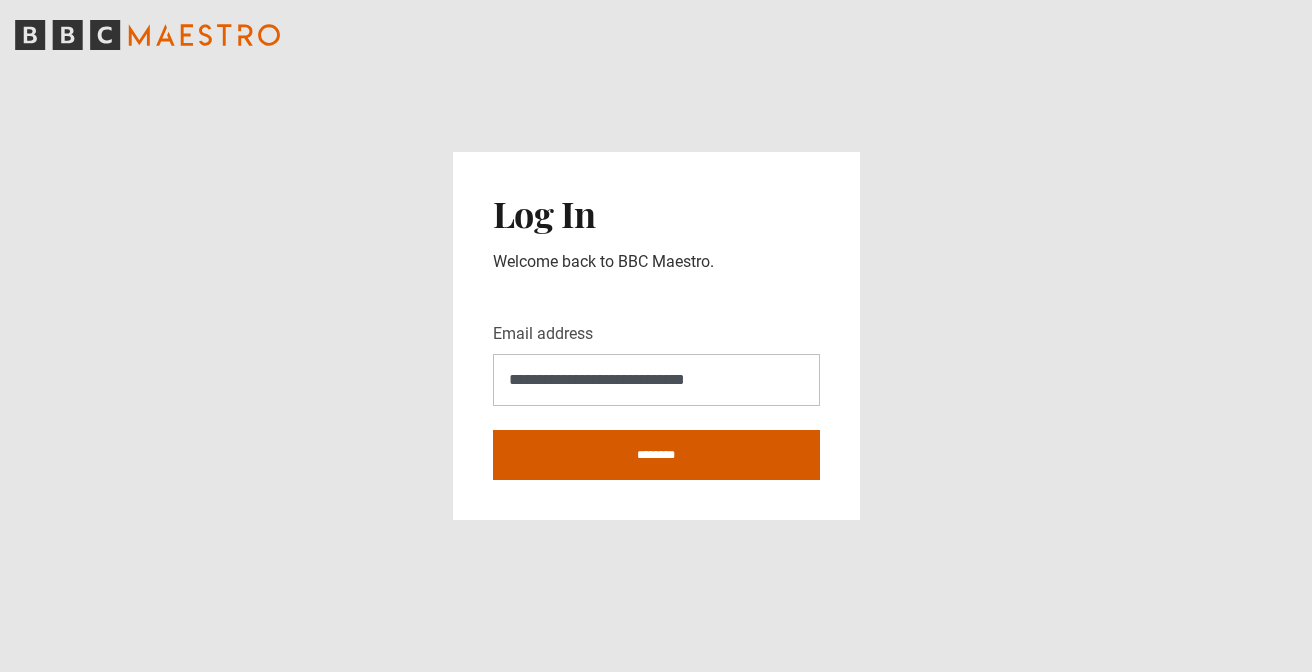 click on "********" at bounding box center [656, 455] 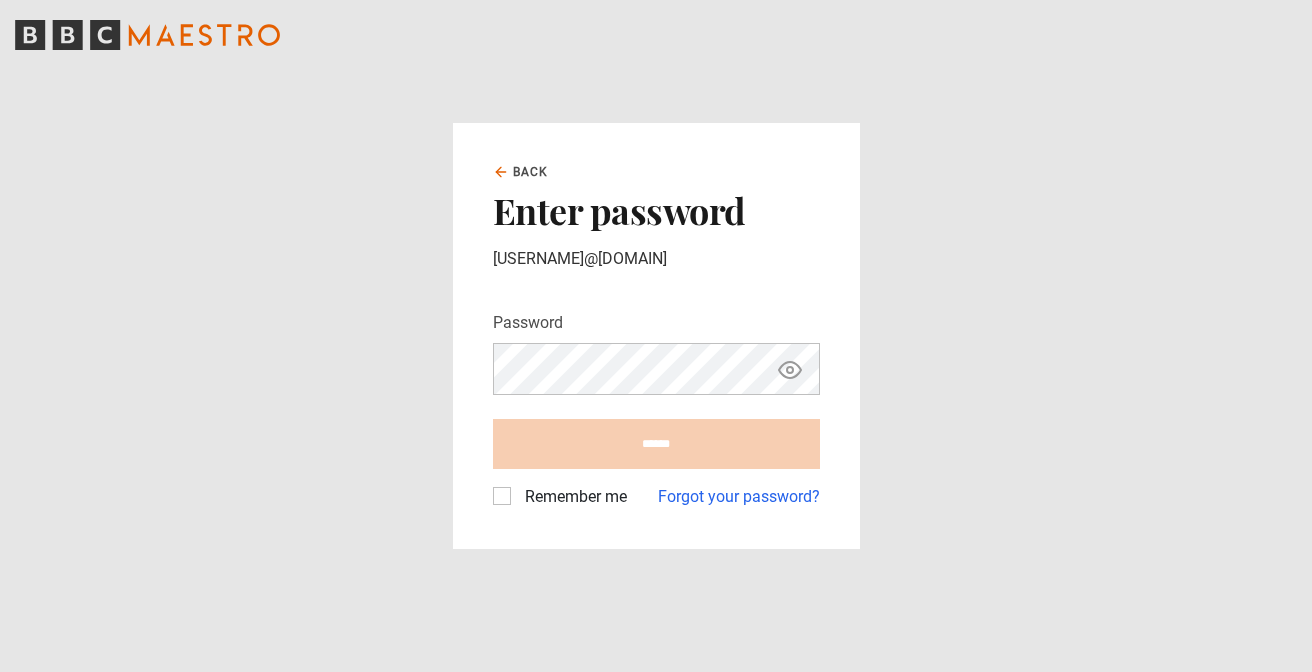 scroll, scrollTop: 0, scrollLeft: 0, axis: both 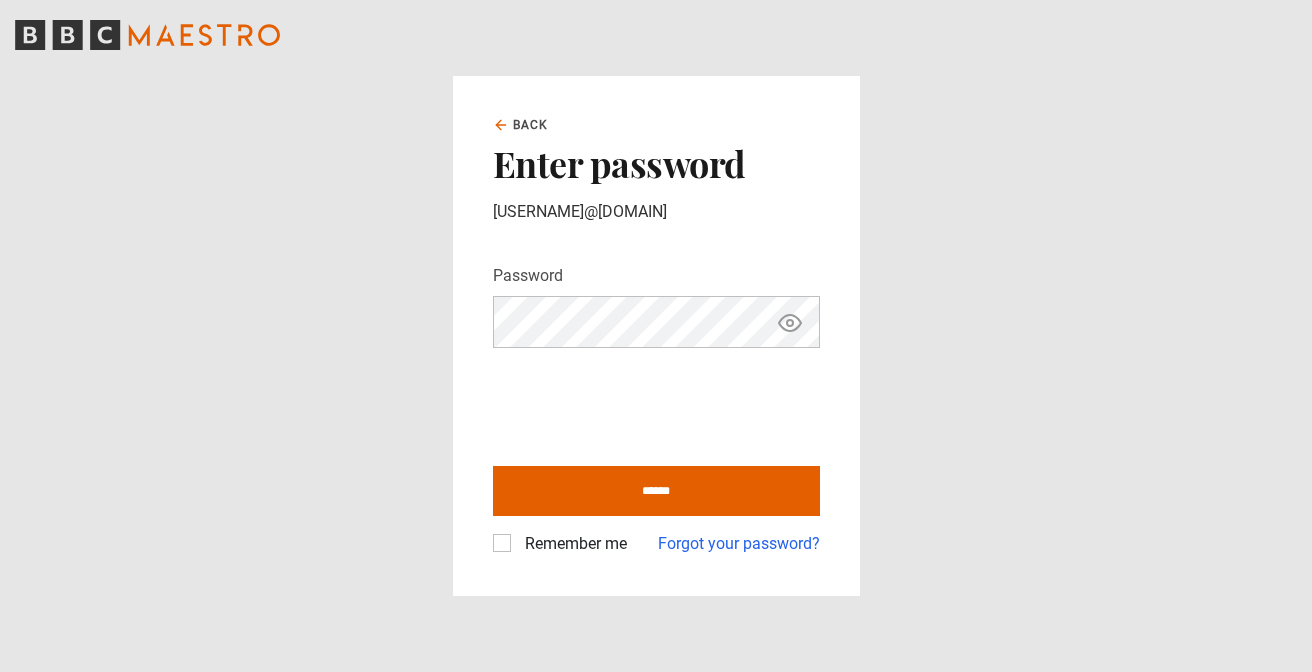 click 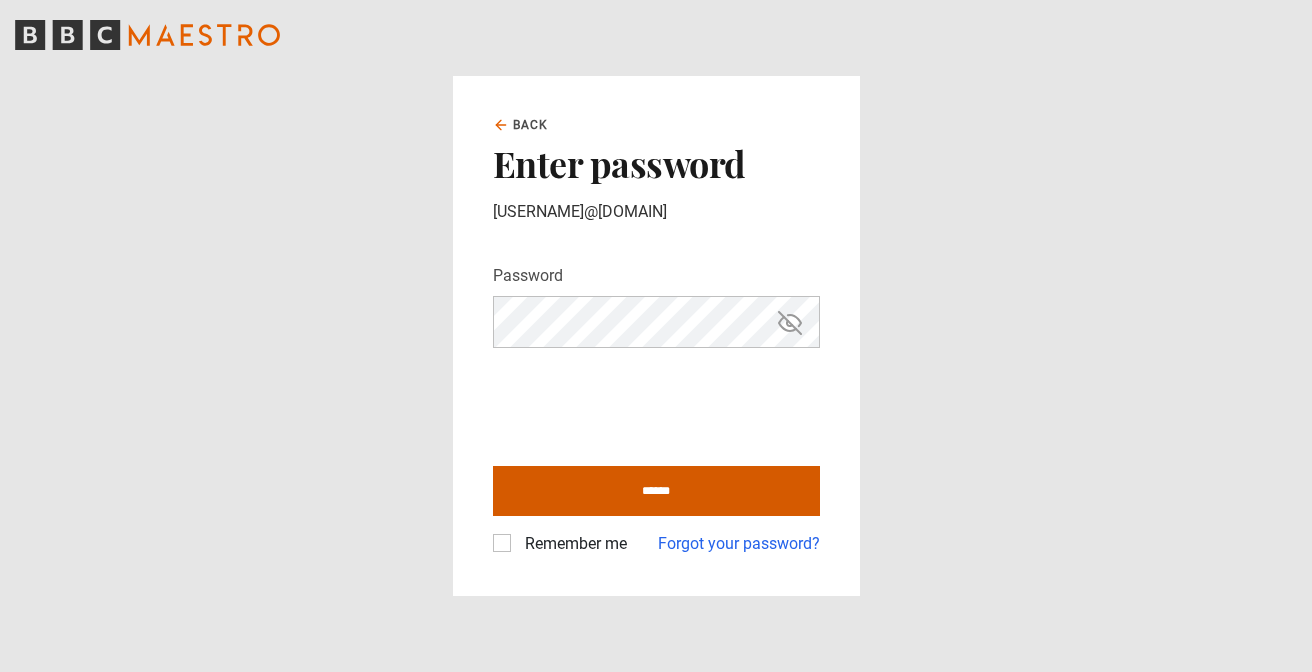click on "******" at bounding box center [656, 491] 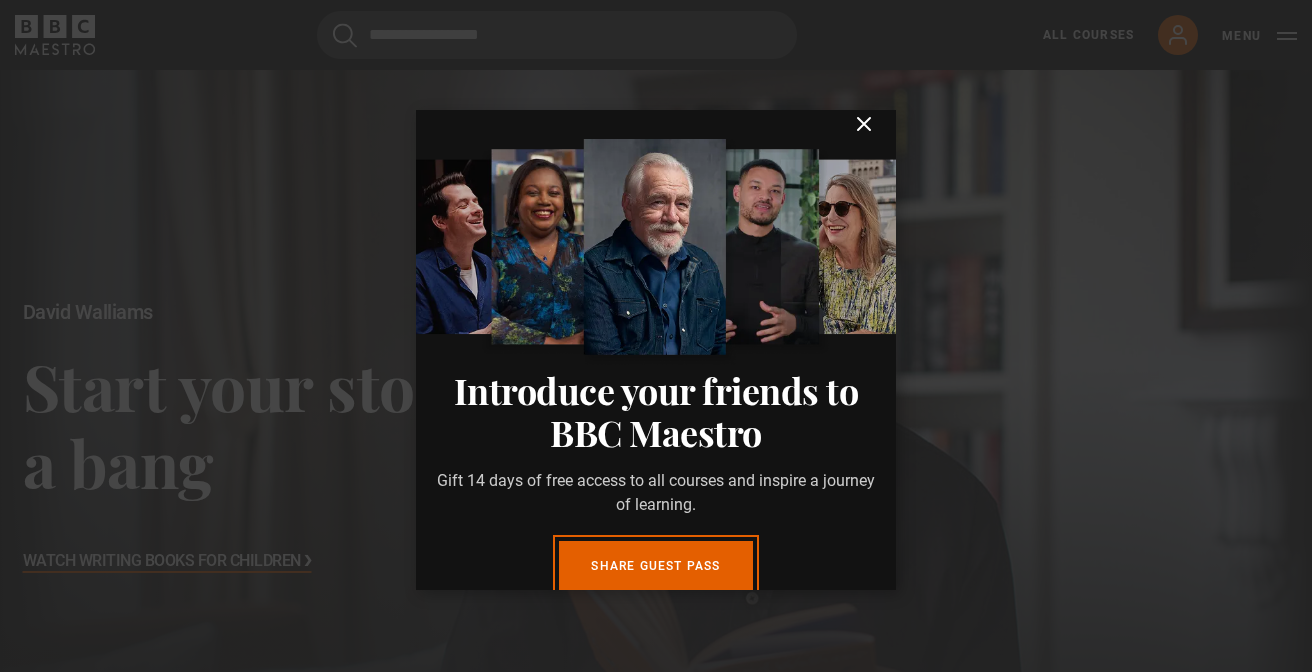 scroll, scrollTop: 632, scrollLeft: 0, axis: vertical 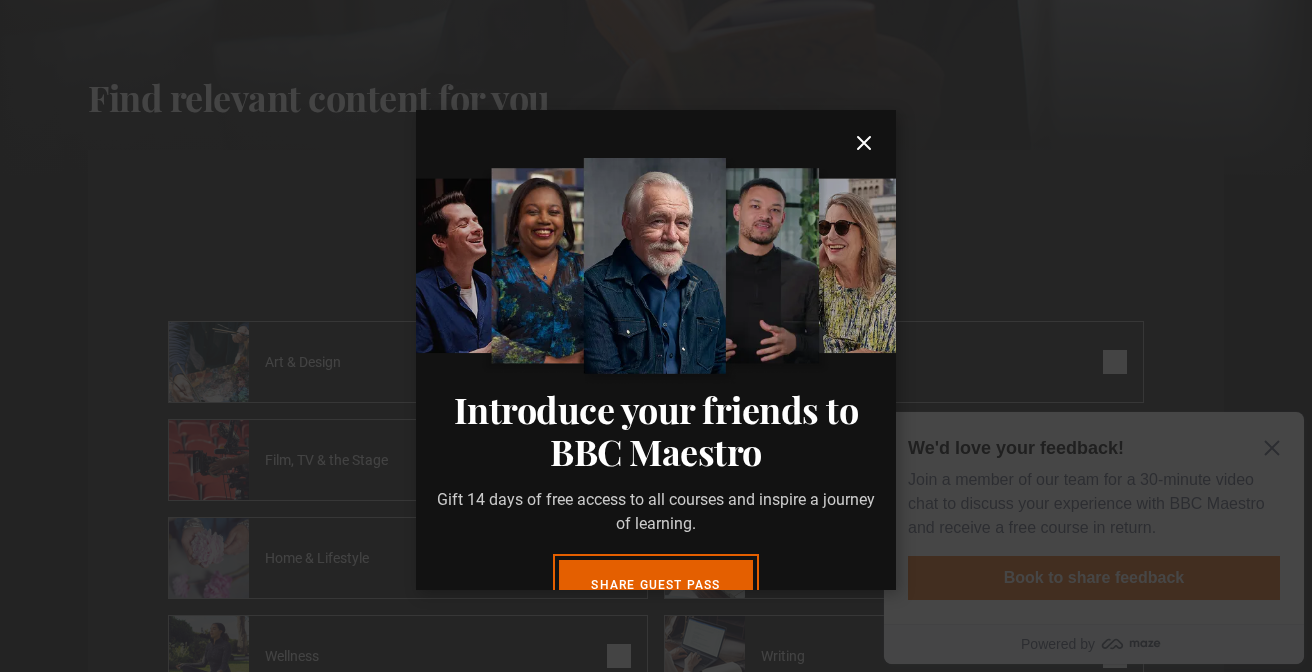 click 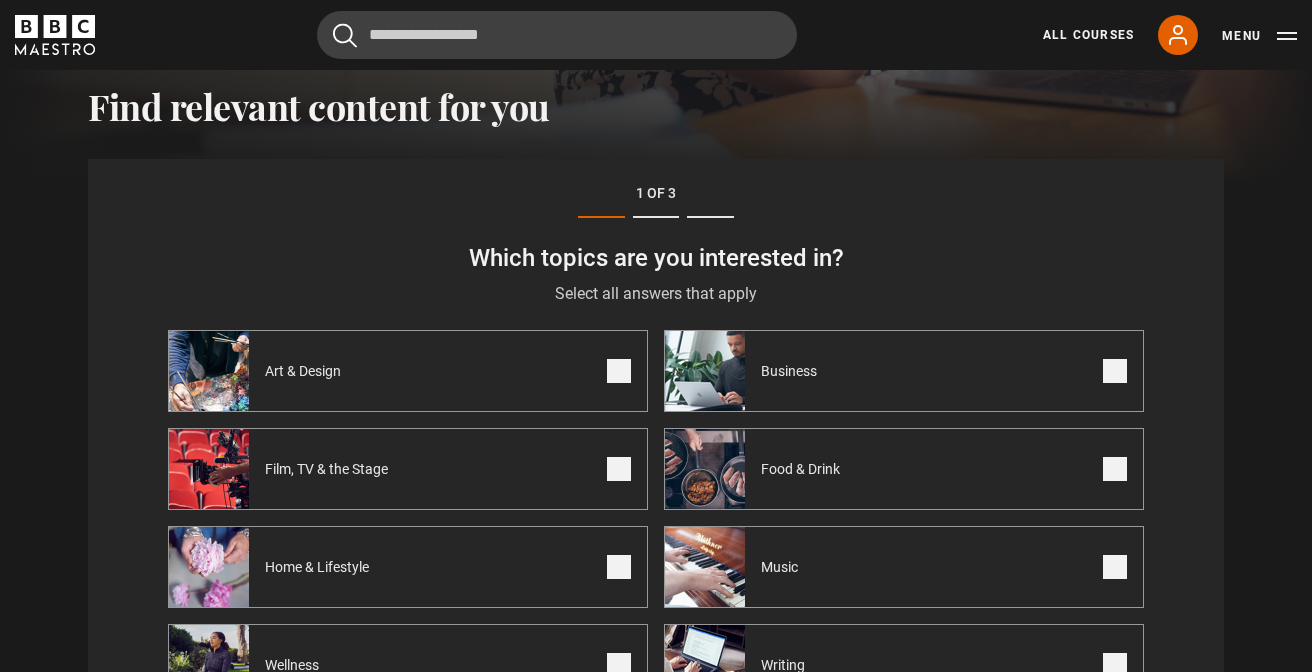scroll, scrollTop: 632, scrollLeft: 0, axis: vertical 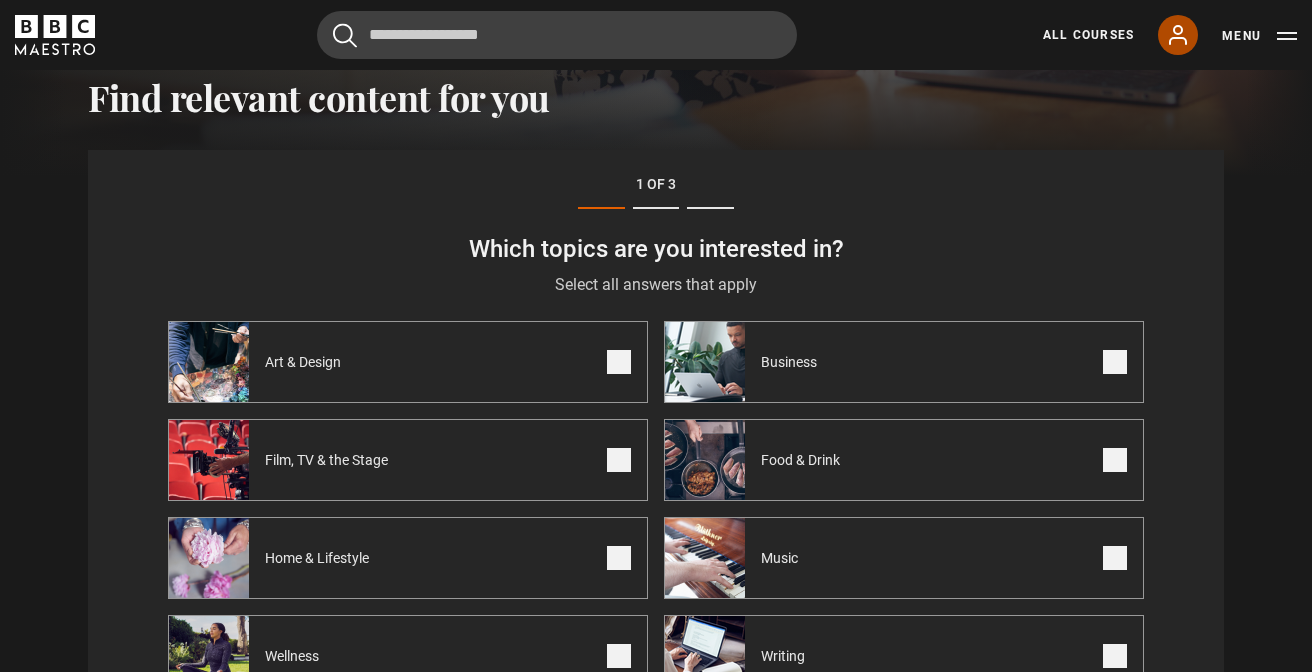 click 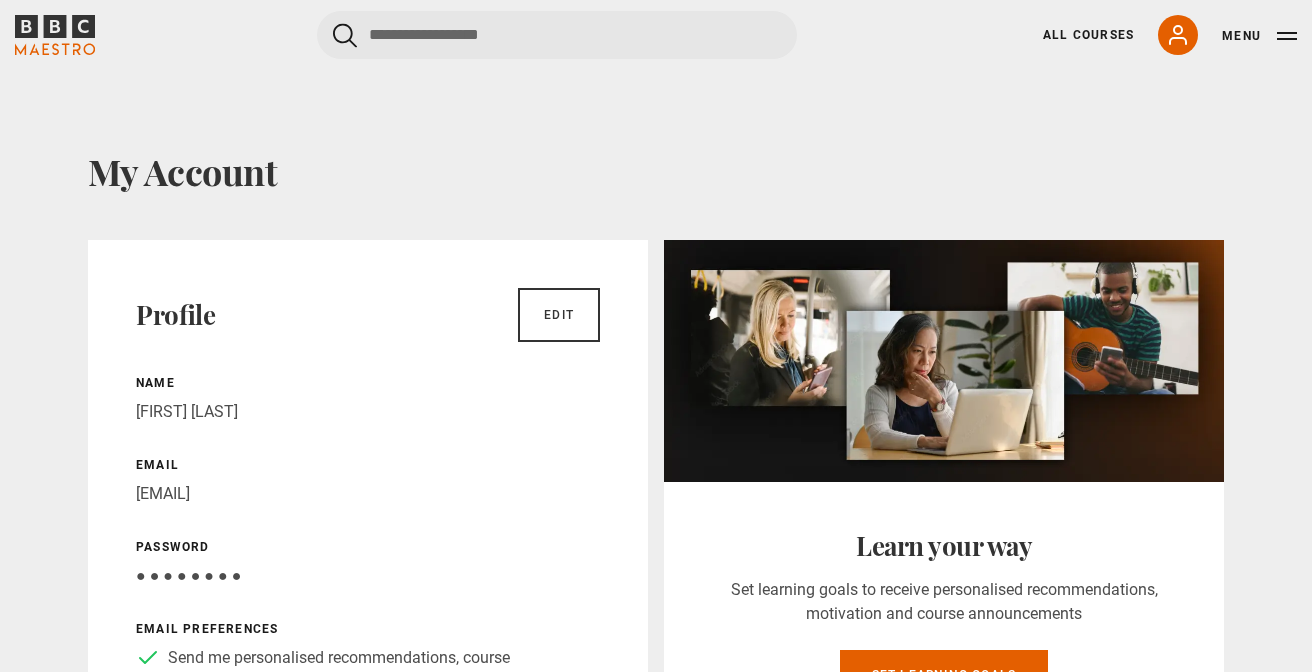 scroll, scrollTop: 0, scrollLeft: 0, axis: both 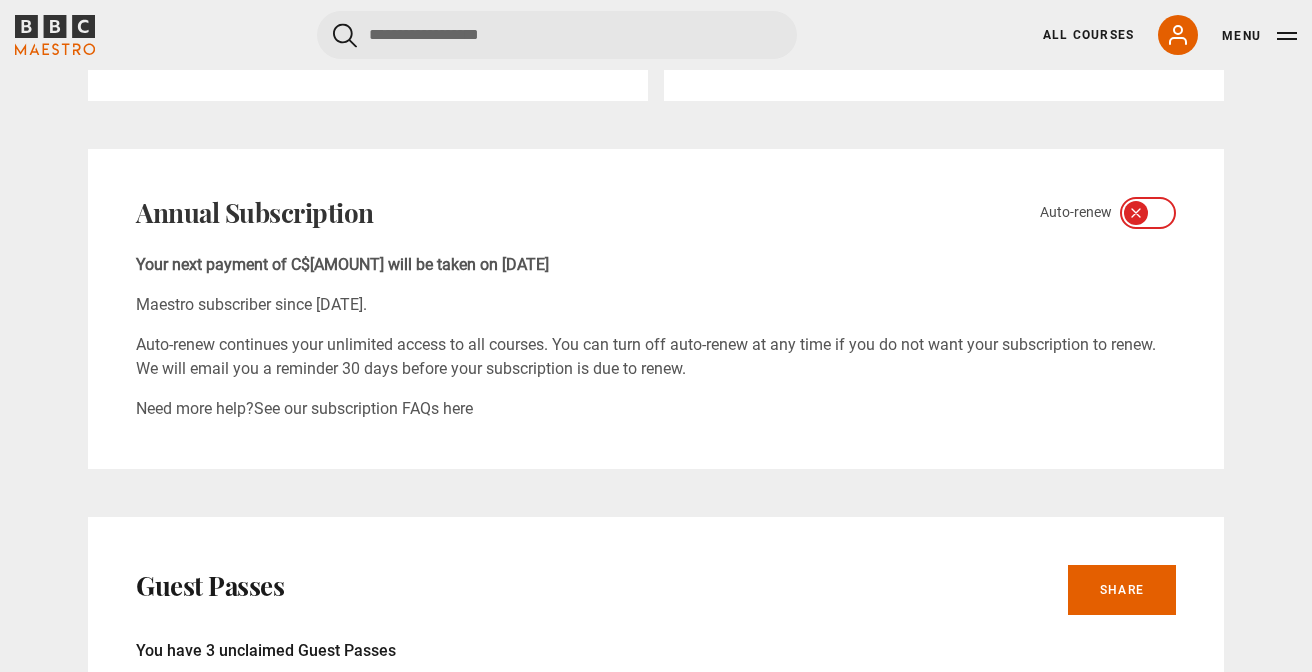 click 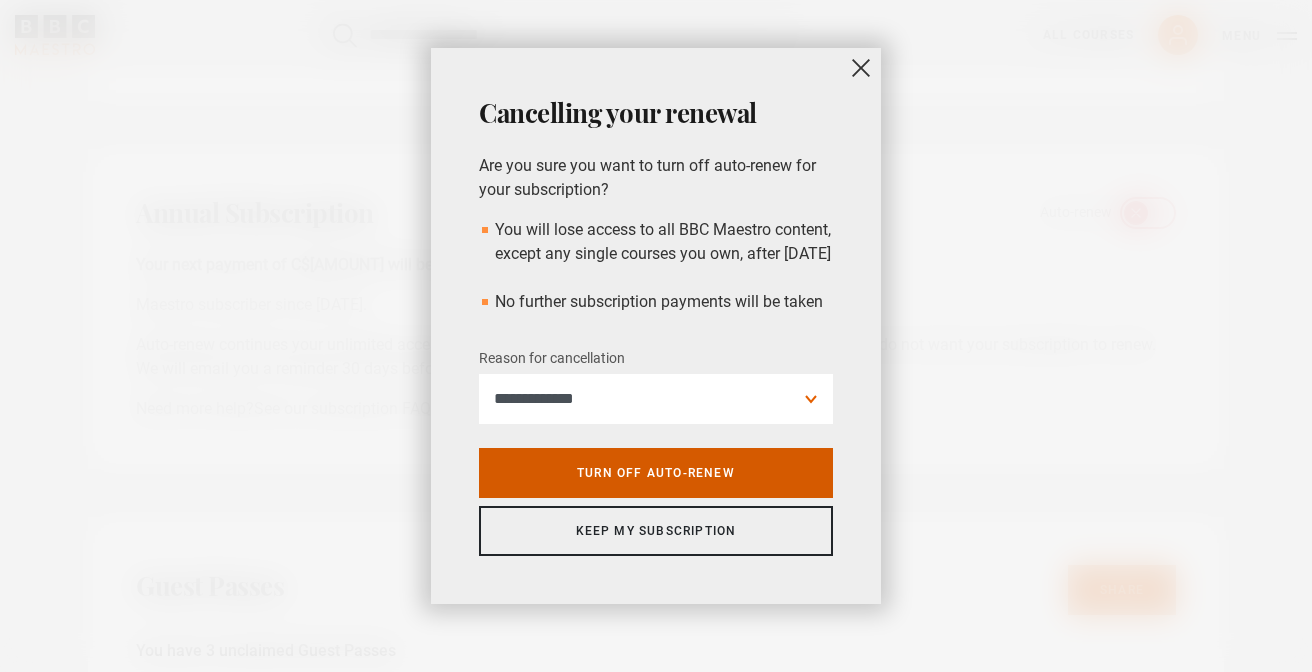 click on "Turn off auto-renew" at bounding box center [656, 473] 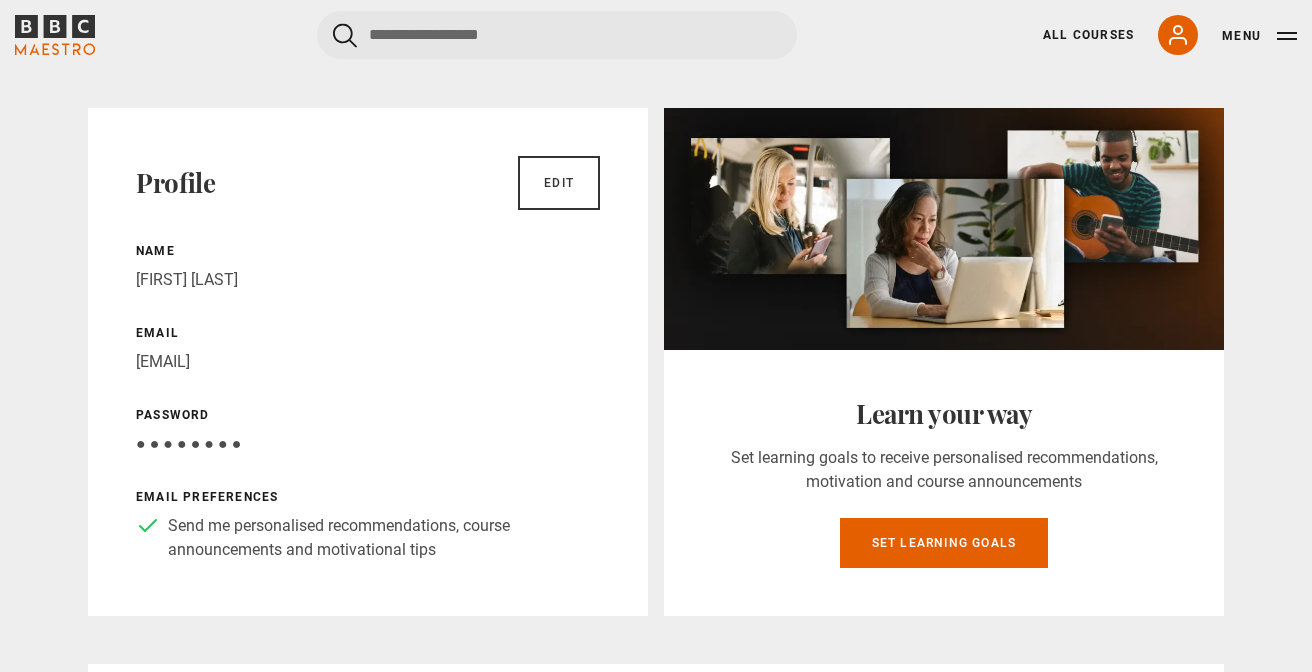 scroll, scrollTop: 0, scrollLeft: 0, axis: both 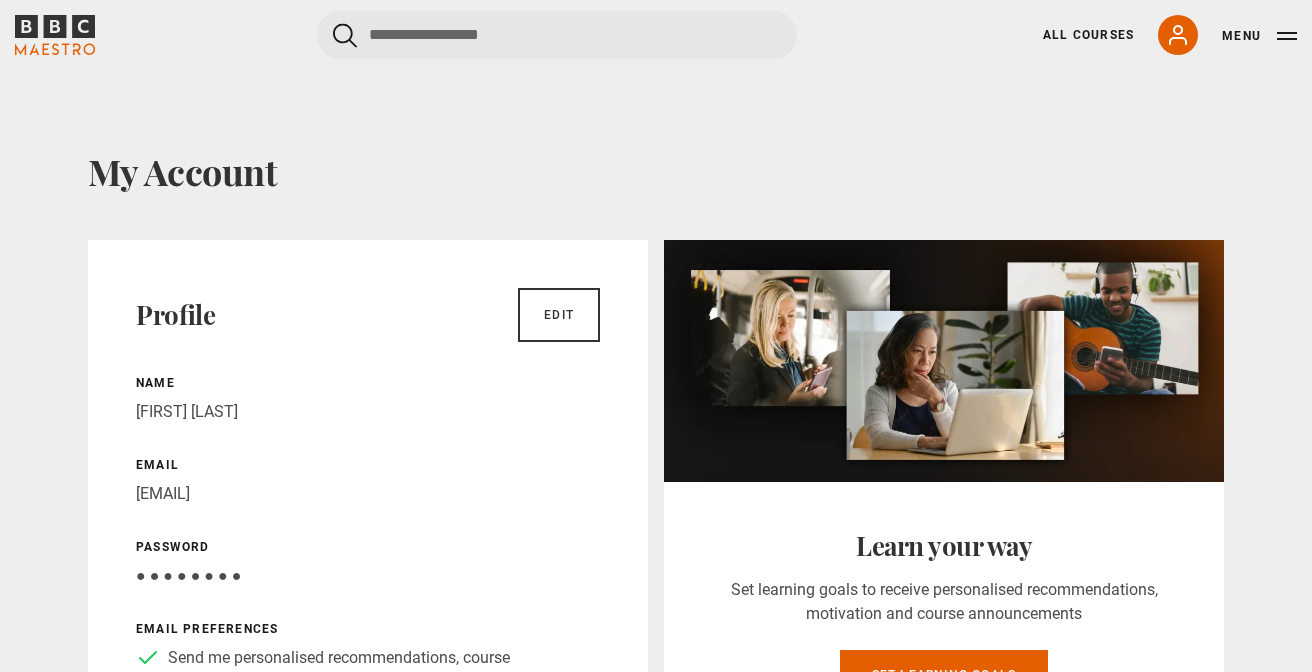 click 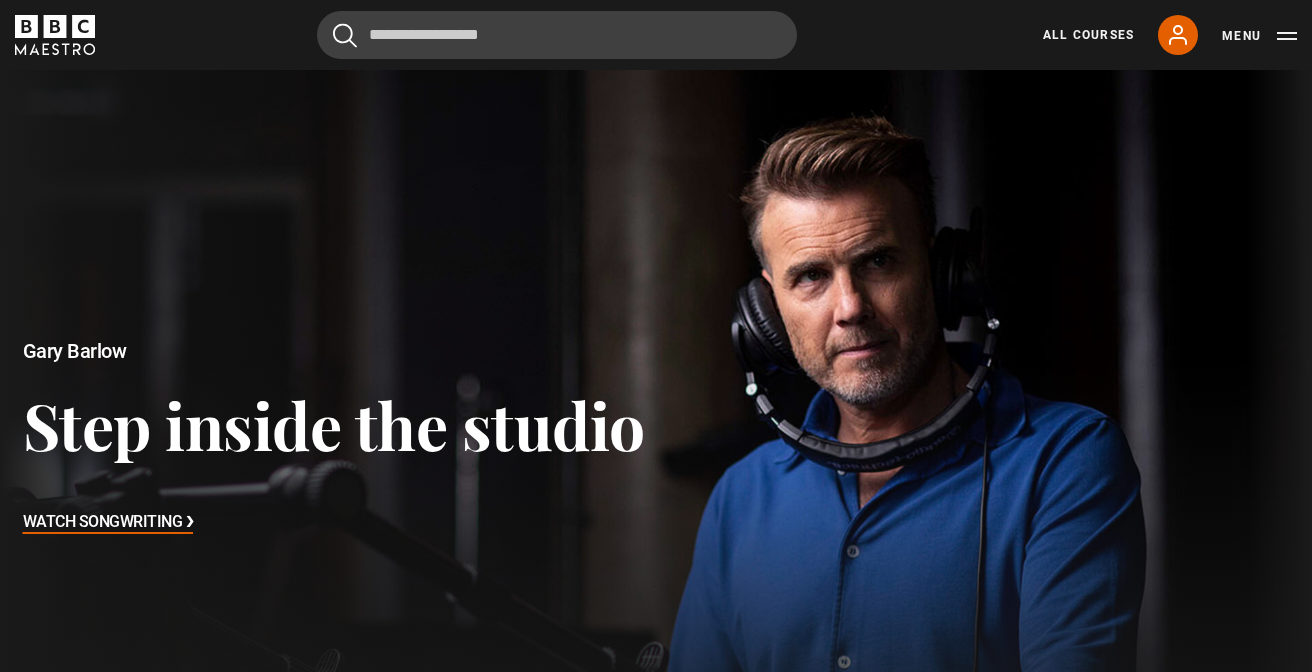 scroll, scrollTop: 565, scrollLeft: 0, axis: vertical 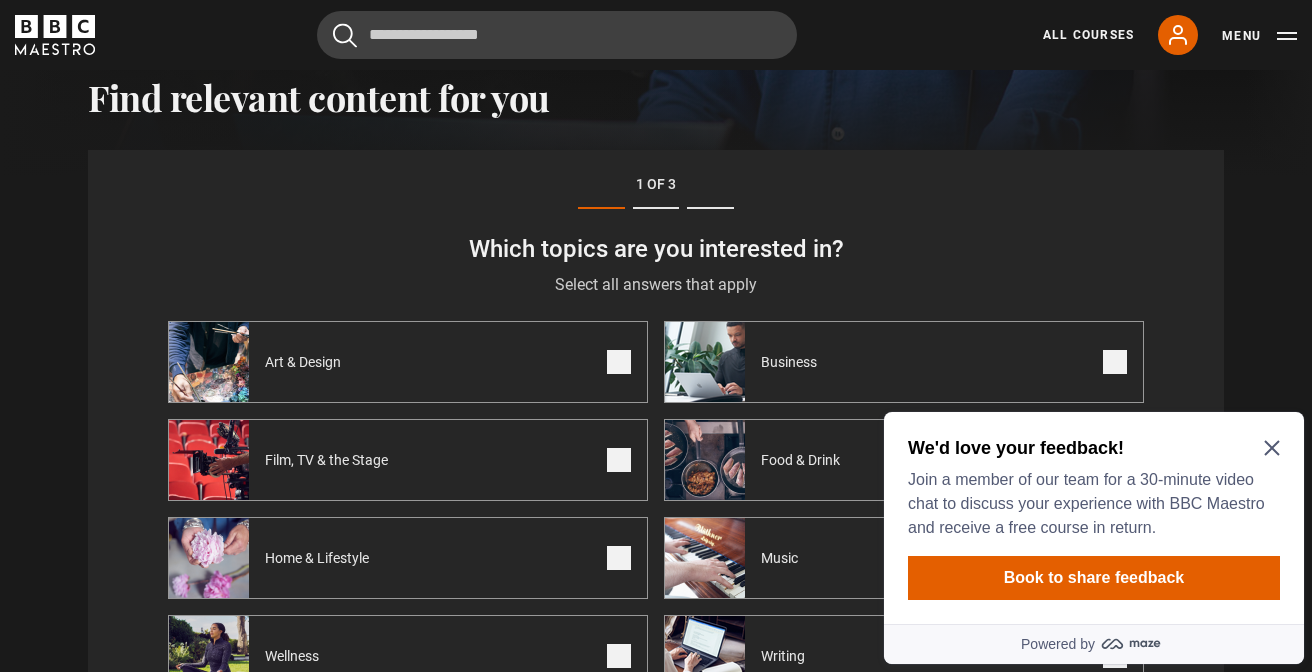 click 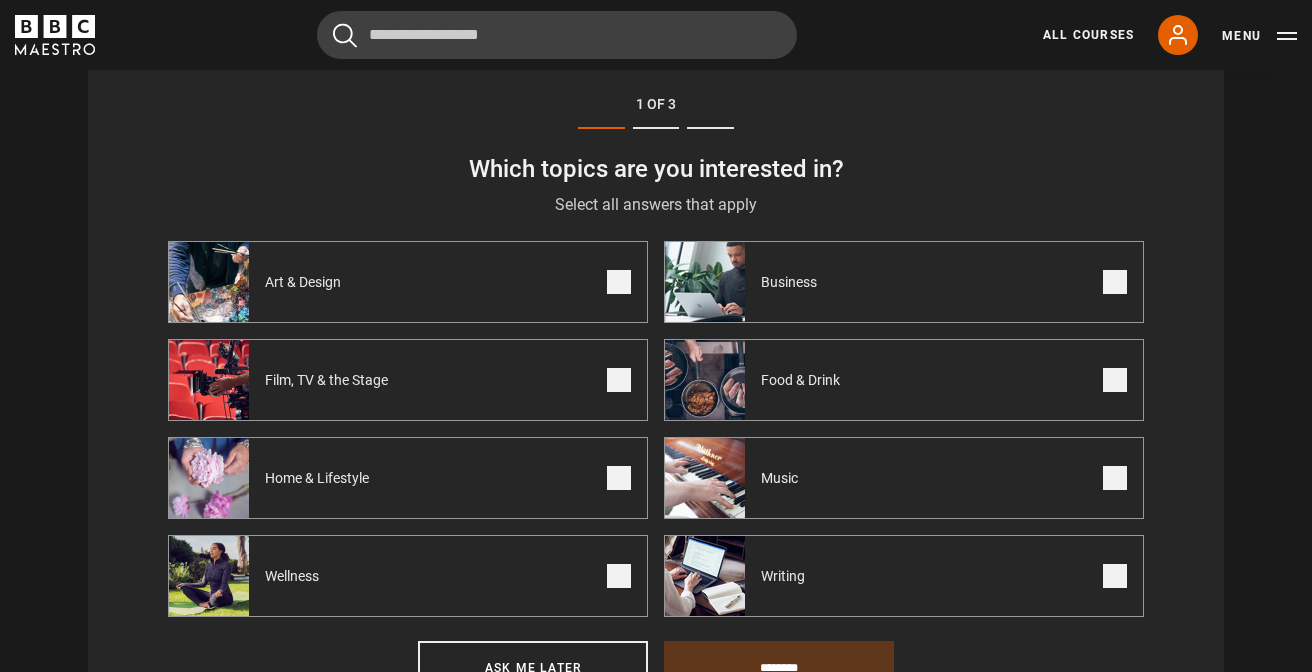 scroll, scrollTop: 748, scrollLeft: 0, axis: vertical 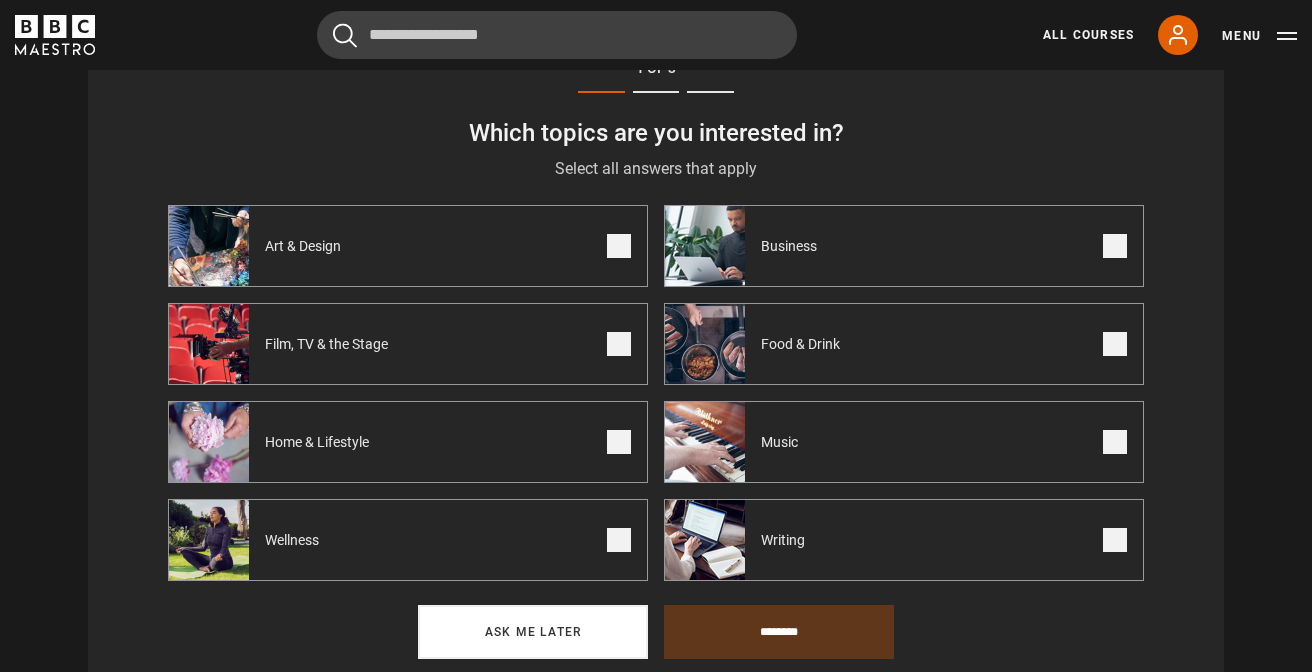 click on "Ask me later" at bounding box center (533, 632) 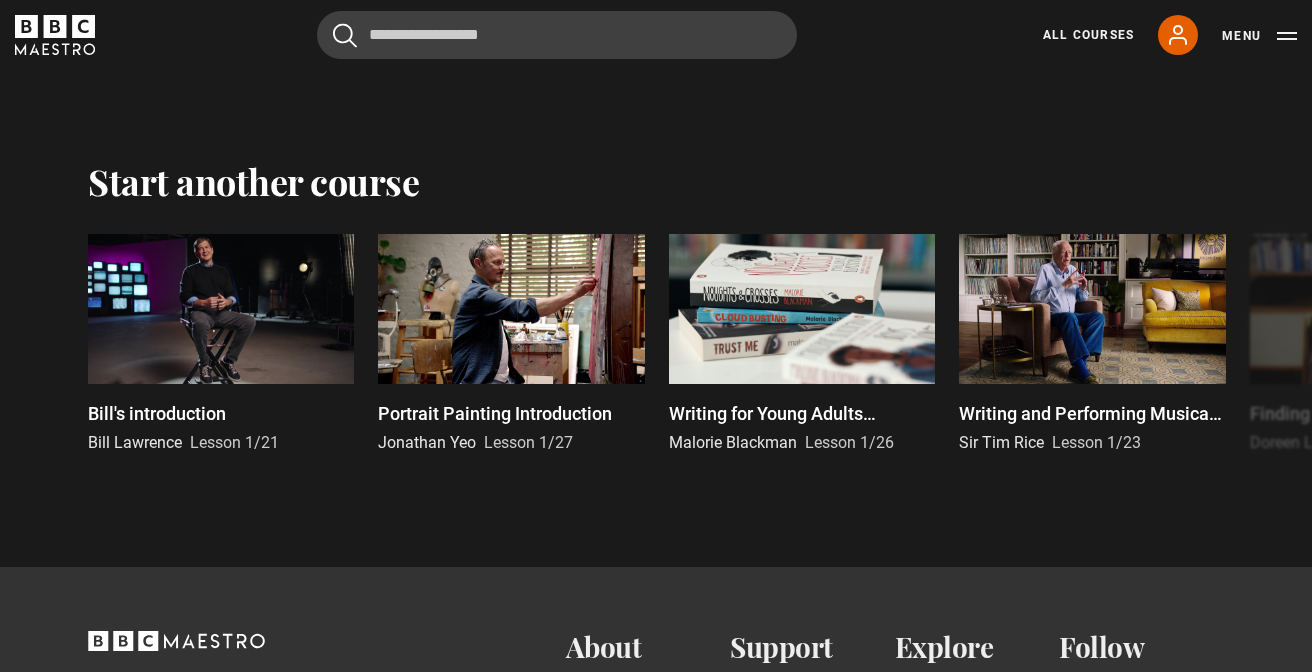 scroll, scrollTop: 5039, scrollLeft: 0, axis: vertical 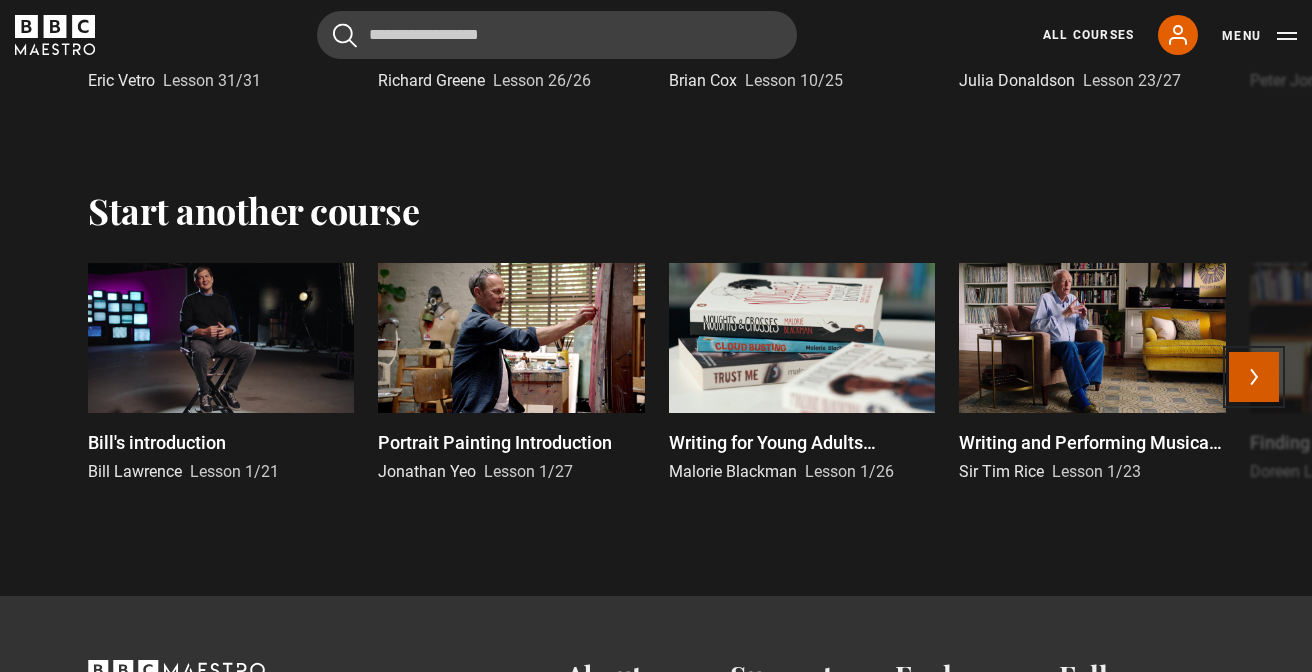 click on "Next" at bounding box center (1254, 377) 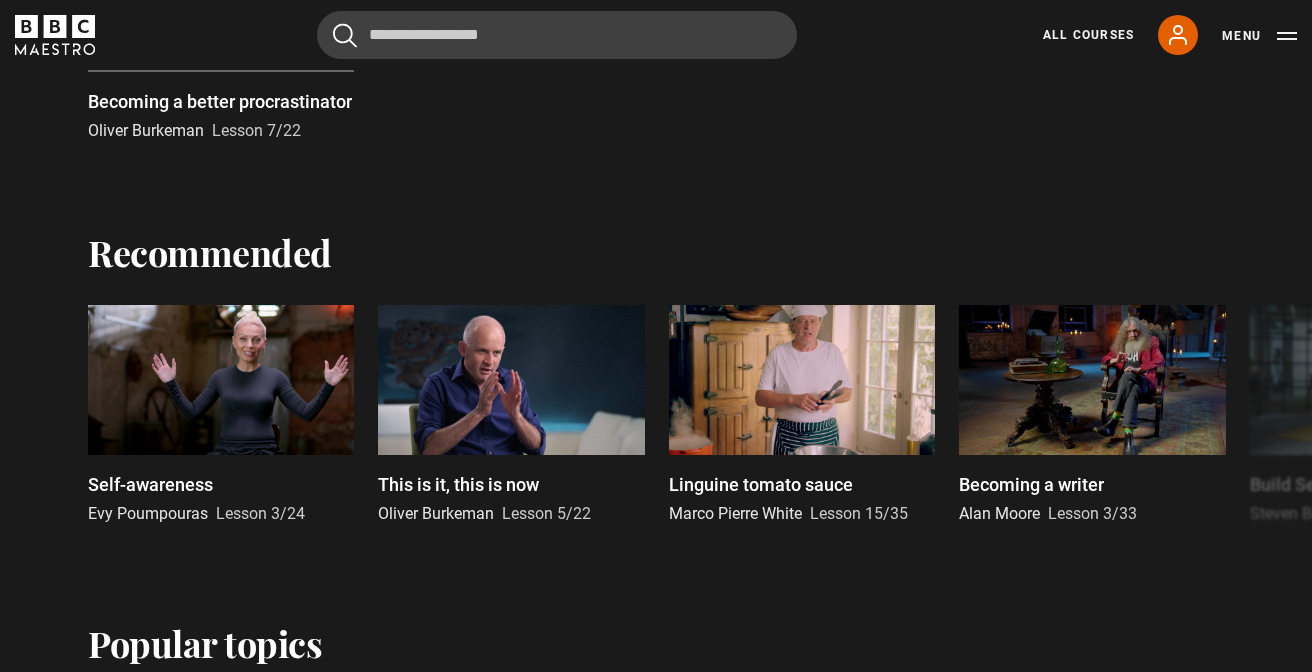 scroll, scrollTop: 1352, scrollLeft: 0, axis: vertical 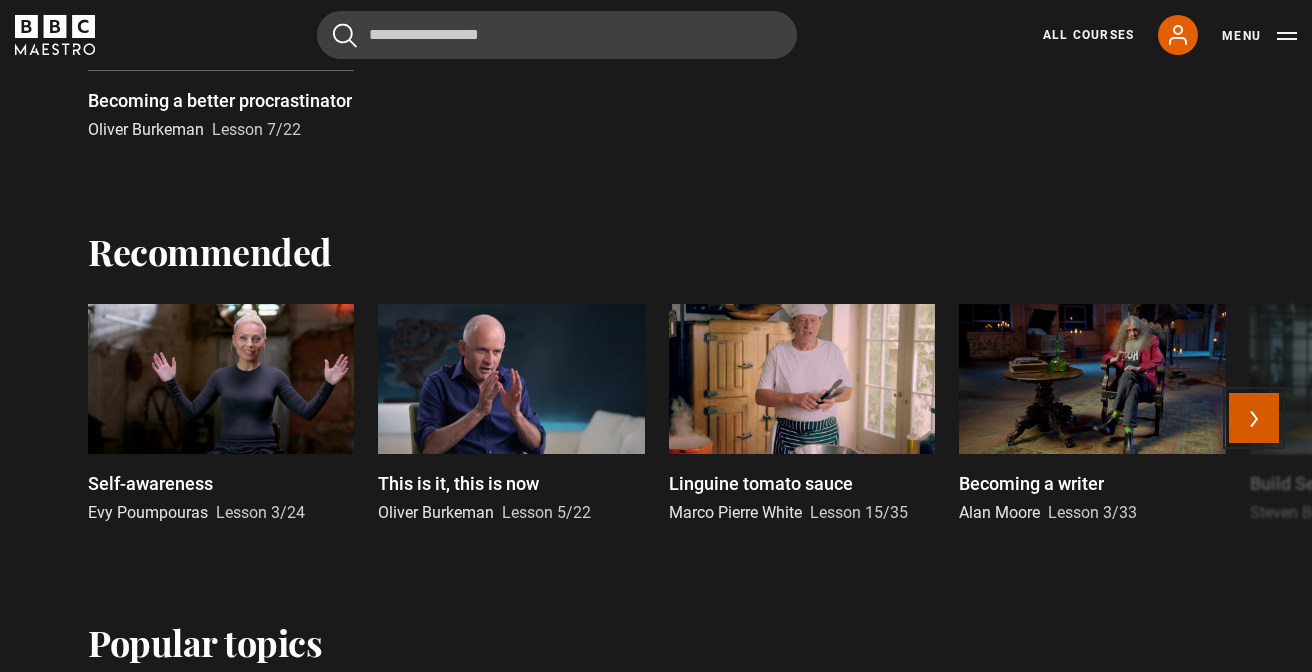click on "Next" at bounding box center [1254, 418] 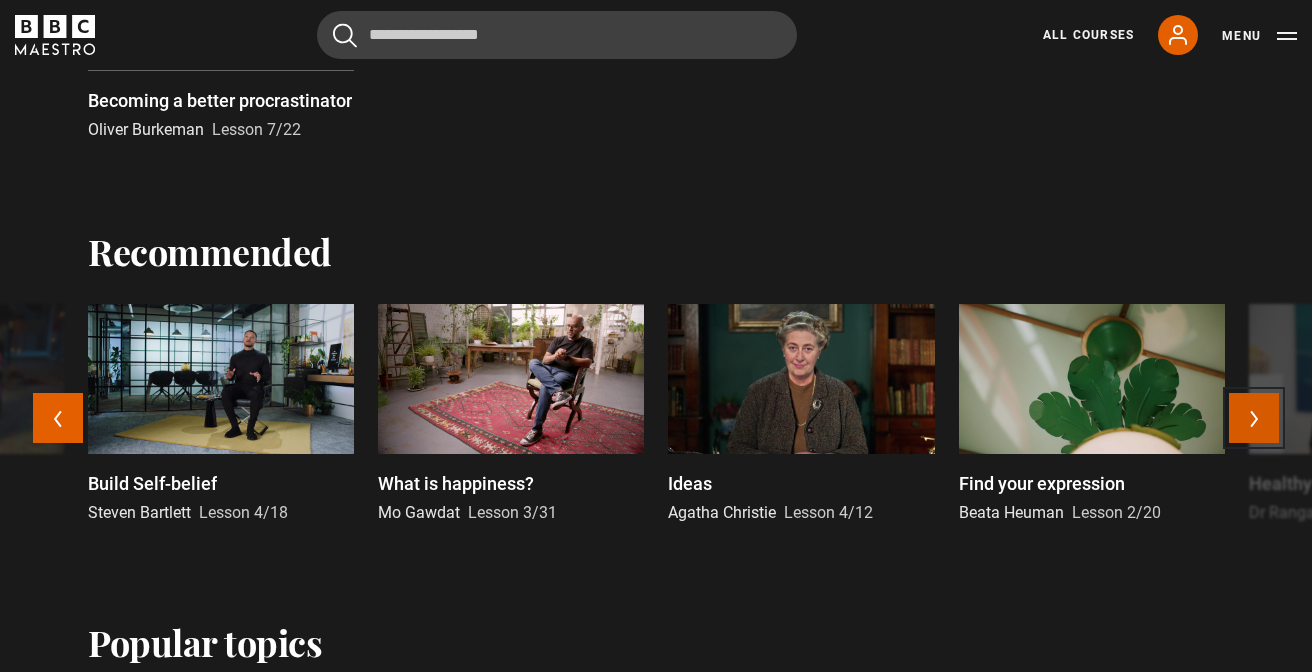 click on "Next" at bounding box center [1254, 418] 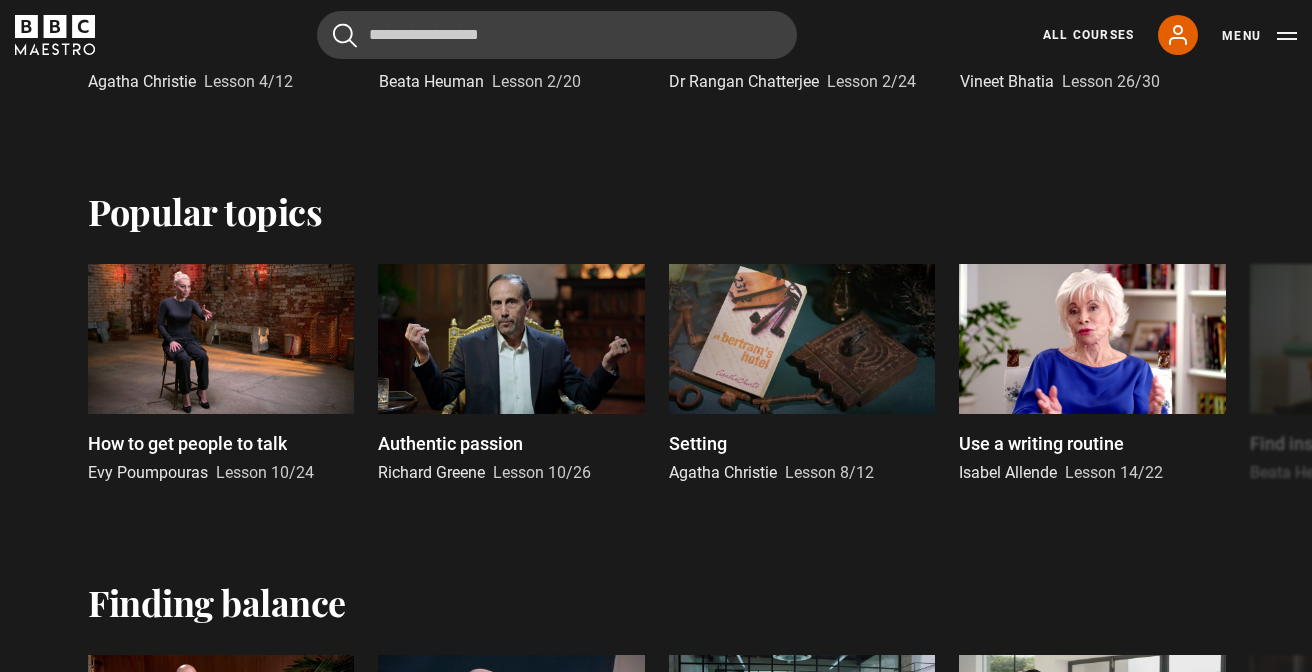 scroll, scrollTop: 1793, scrollLeft: 0, axis: vertical 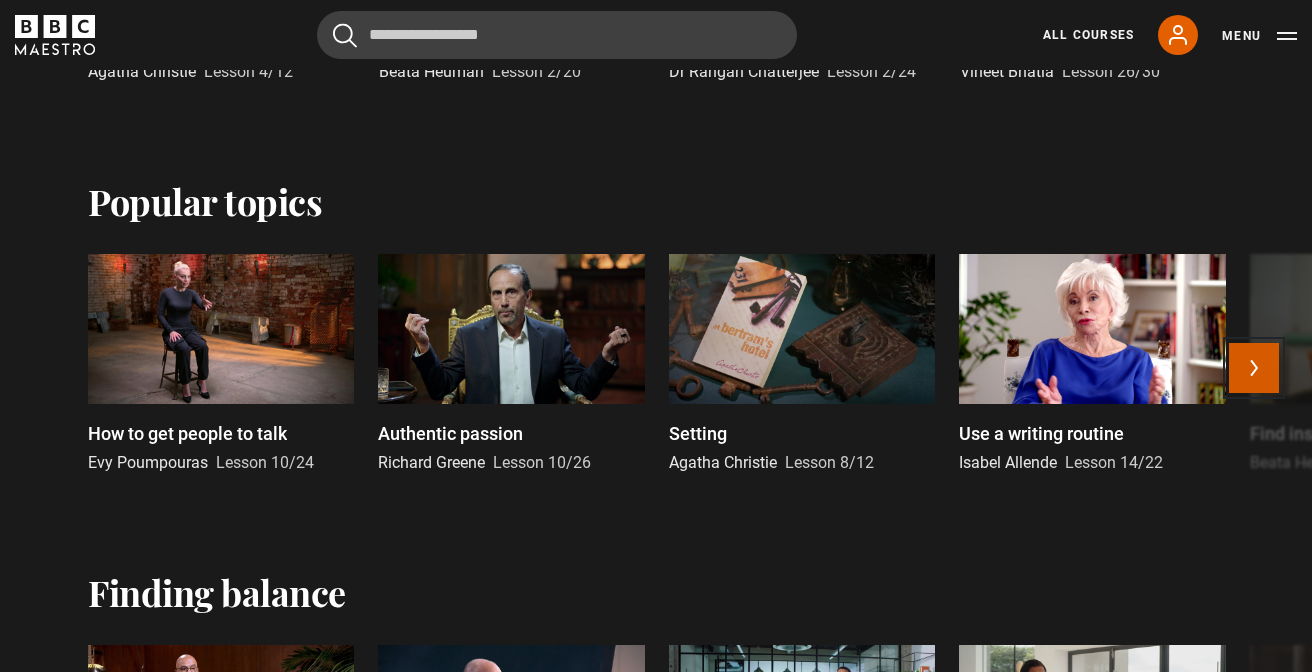 click on "Next" at bounding box center (1254, 368) 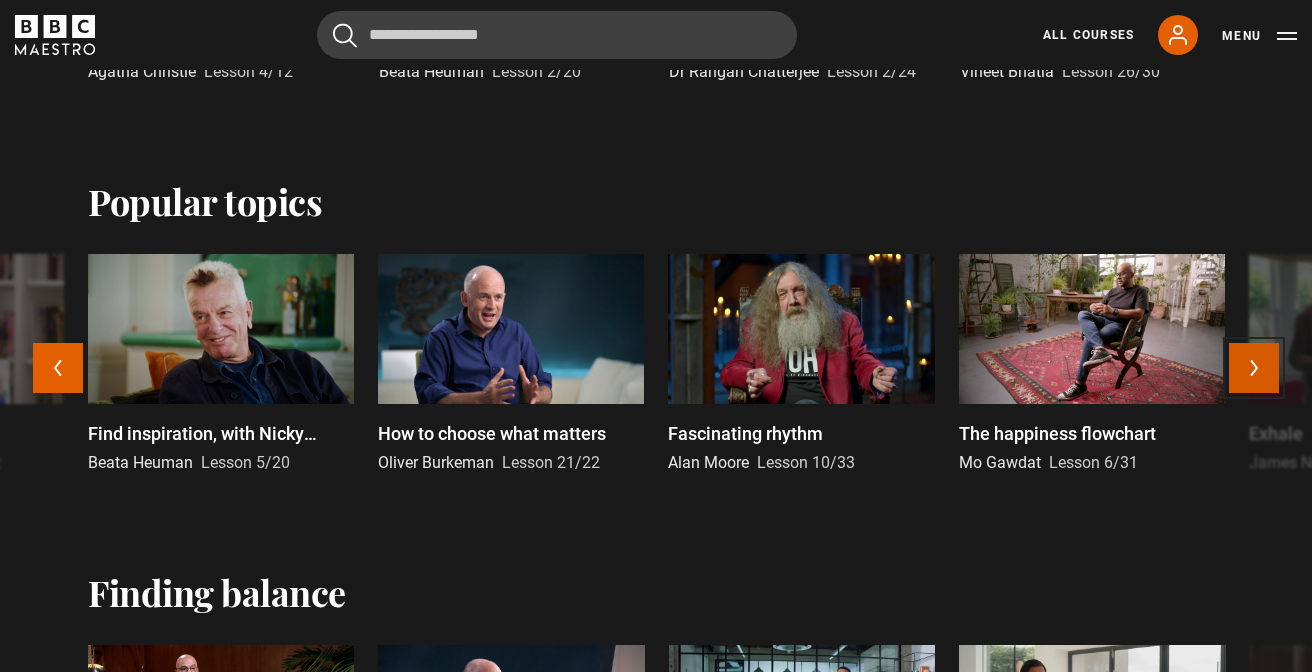 click on "Next" at bounding box center (1254, 368) 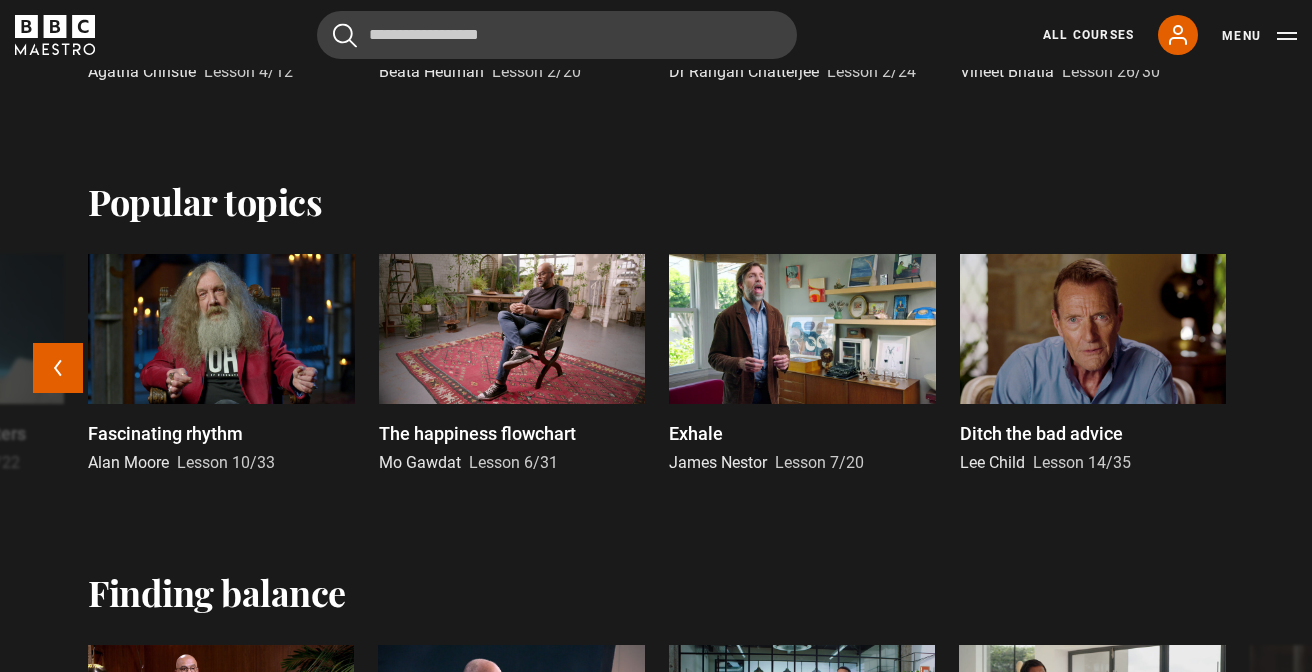 click on "How to get people to talk
Evy Poumpouras
Lesson 10/24
Authentic passion
Richard  Greene
Lesson 10/26
Setting
Agatha Christie
Lesson 8/12
Use a writing routine
Isabel Allende
Lesson 14/22
Find inspiration, with Nicky Haslam
Beata Heuman
Lesson 5/20
How to choose what matters
Oliver Burkeman
Lesson 21/22
Fascinating rhythm
Alan Moore
Lesson 10/33
The happiness flowchart
Mo Gawdat
Lesson 6/31
Exhale
James Nestor
Lesson 7/20
Ditch the bad advice
Lee Child
Lesson 14/35
Previous
Next" at bounding box center (656, 376) 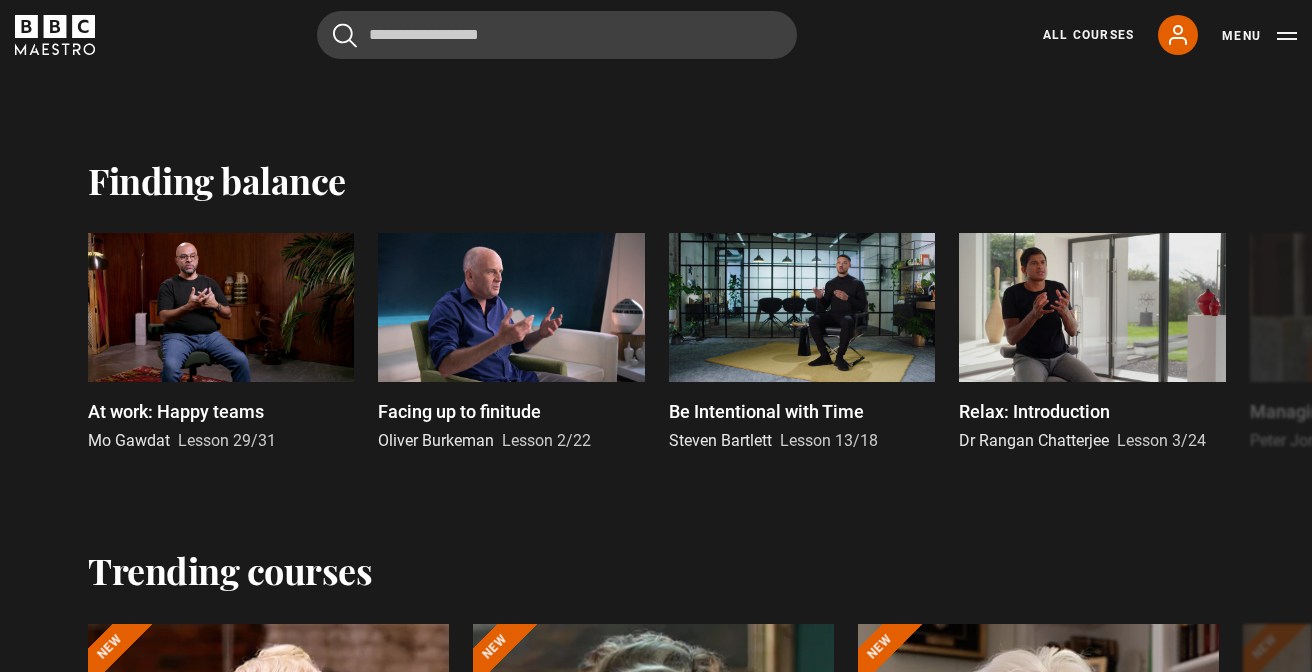 scroll, scrollTop: 2207, scrollLeft: 0, axis: vertical 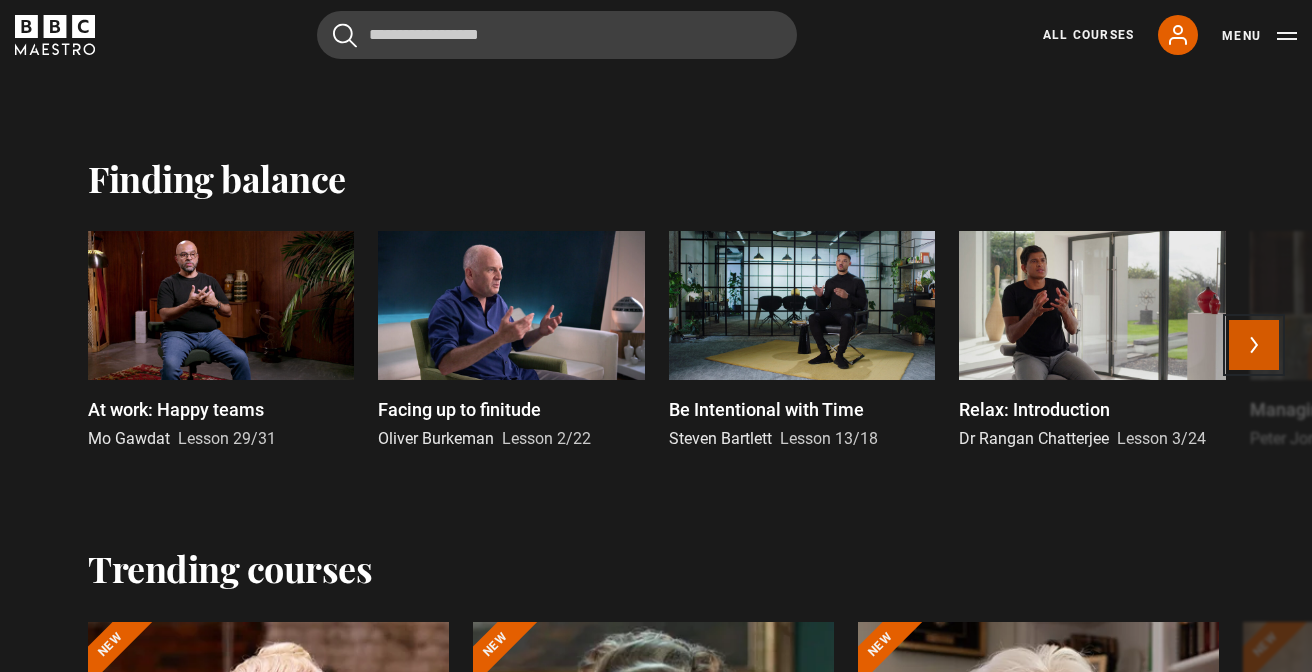 click on "Next" at bounding box center (1254, 345) 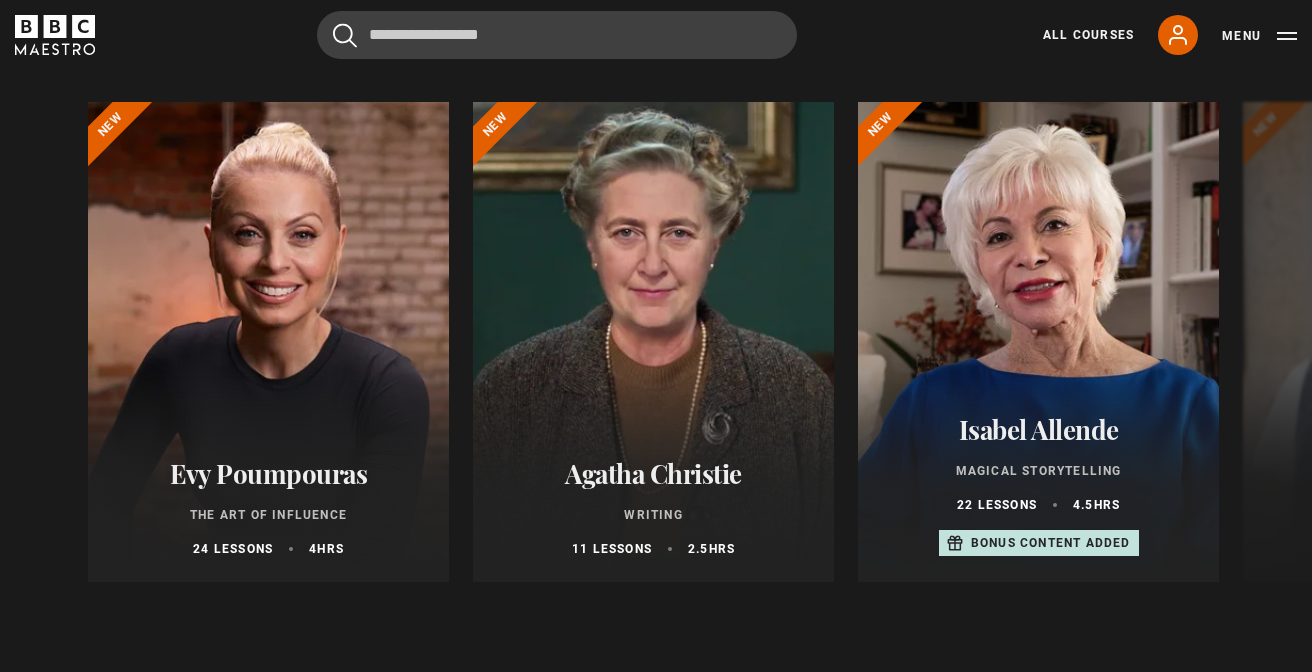 scroll, scrollTop: 2730, scrollLeft: 0, axis: vertical 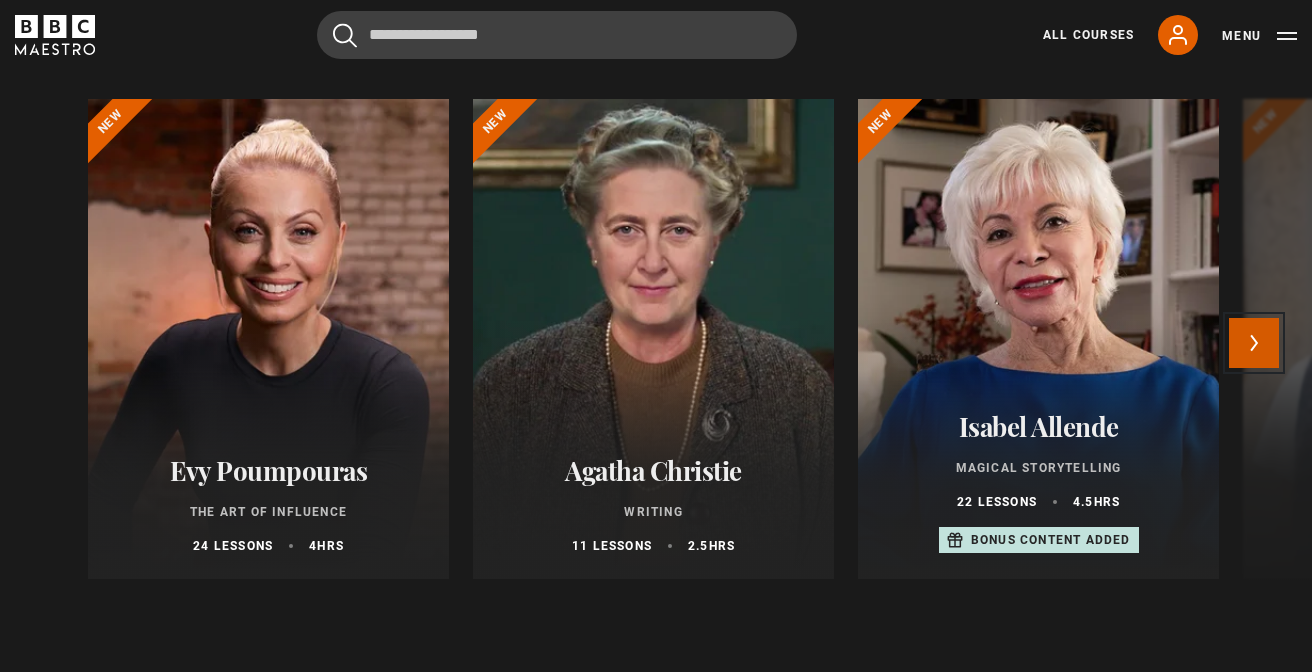 click on "Next" at bounding box center [1254, 343] 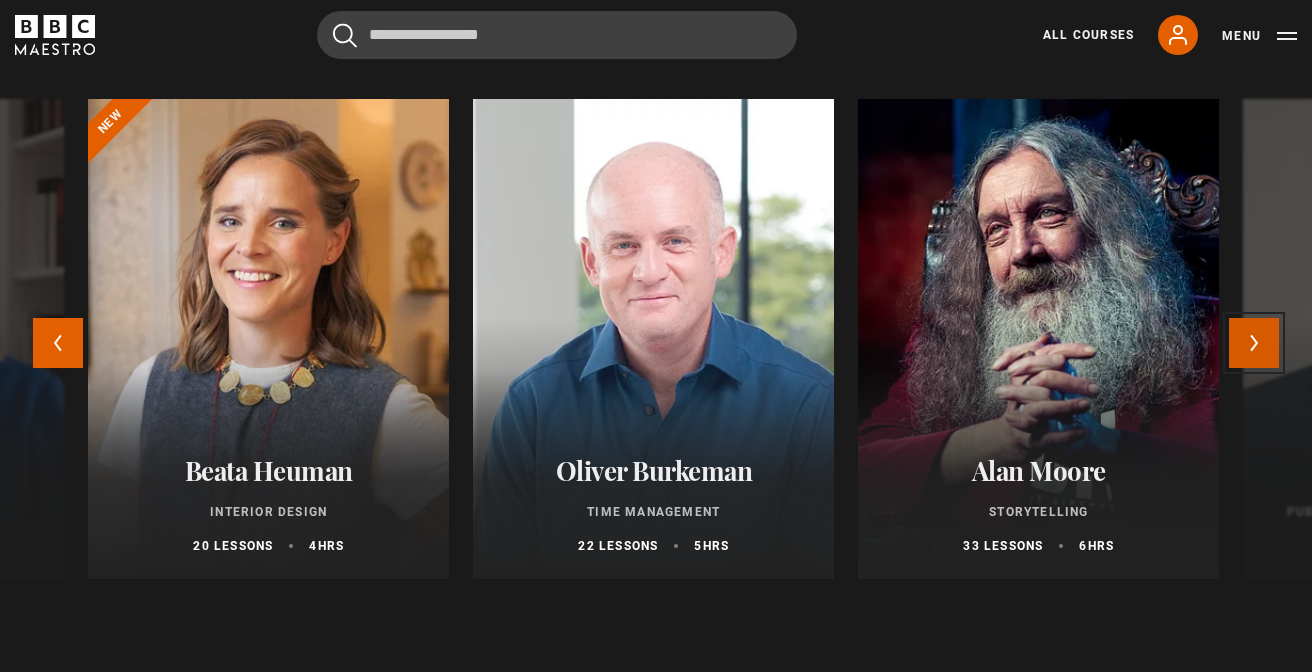click on "Next" at bounding box center (1254, 343) 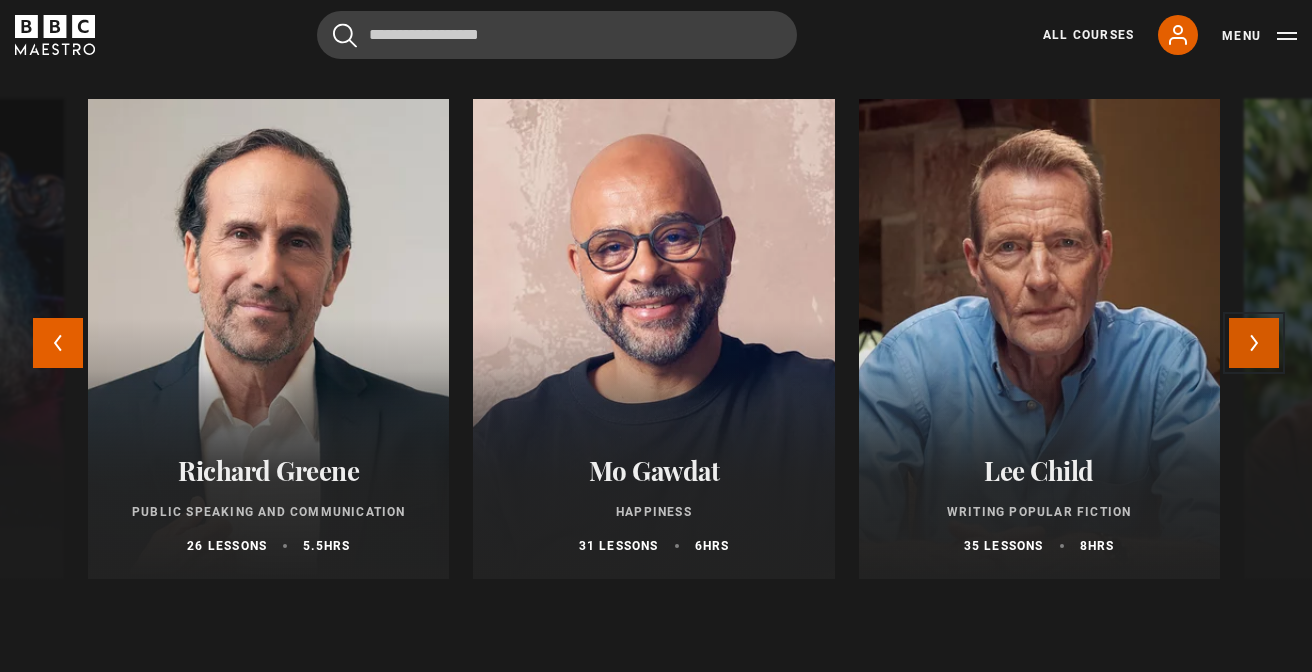 click on "Next" at bounding box center [1254, 343] 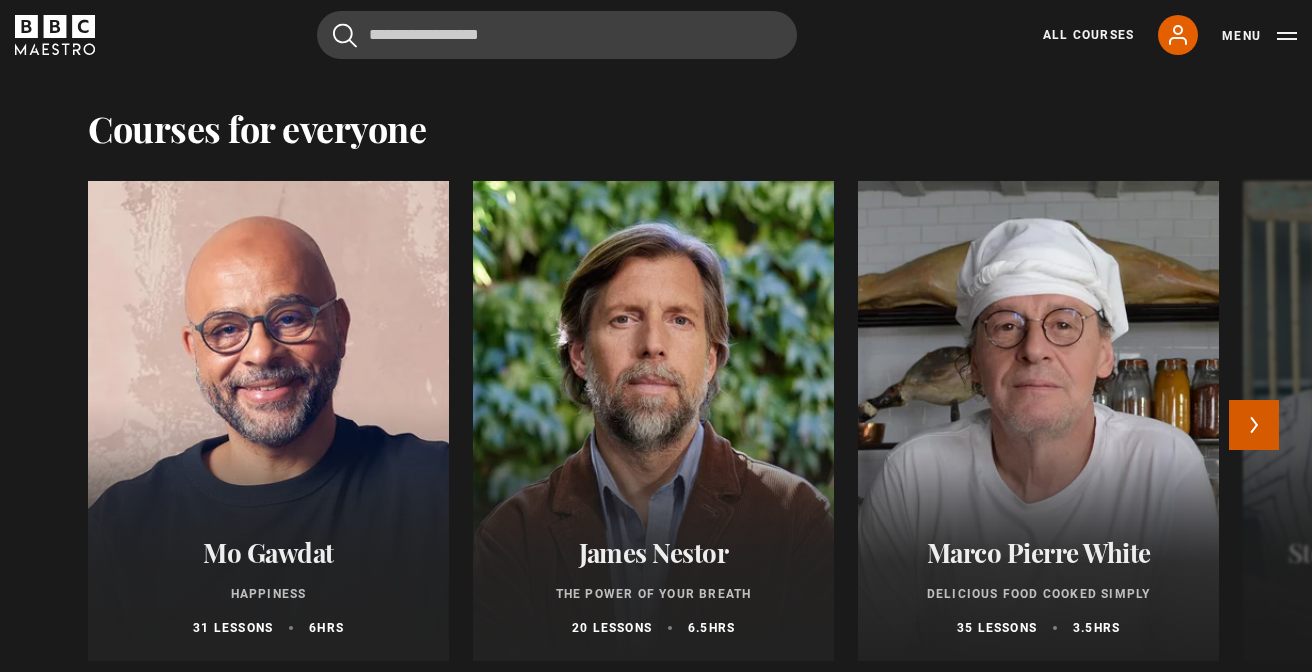 scroll, scrollTop: 4073, scrollLeft: 0, axis: vertical 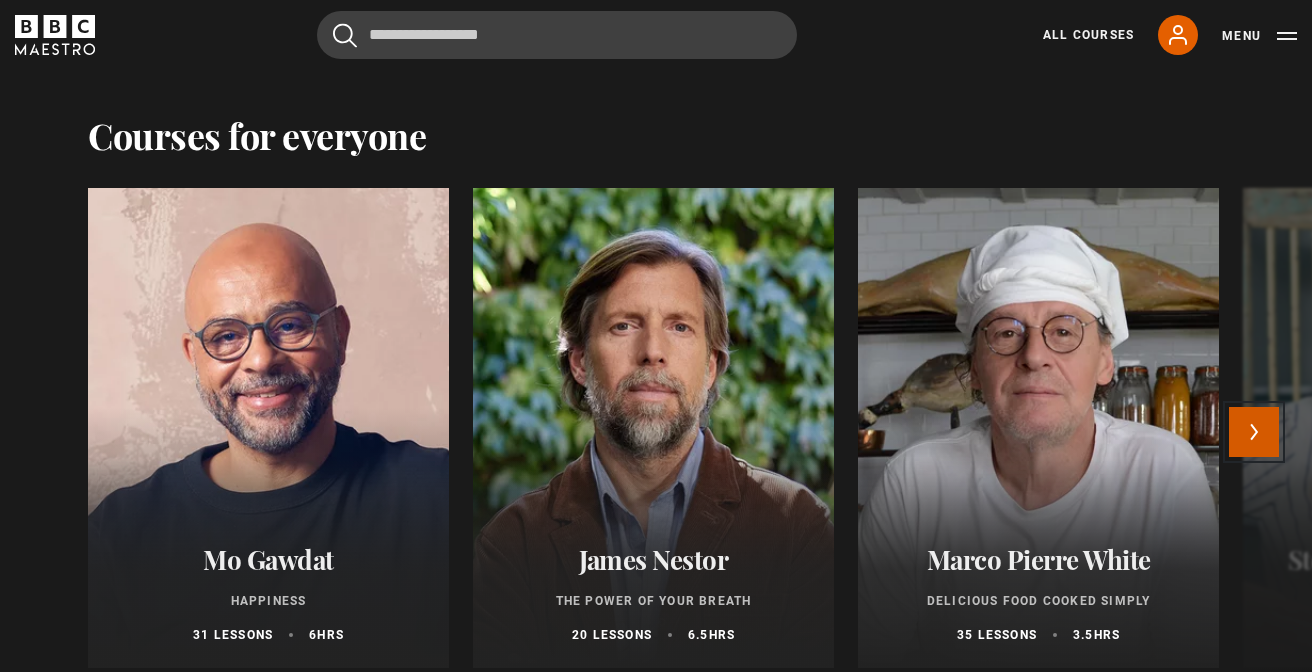 click on "Next" at bounding box center (1254, 432) 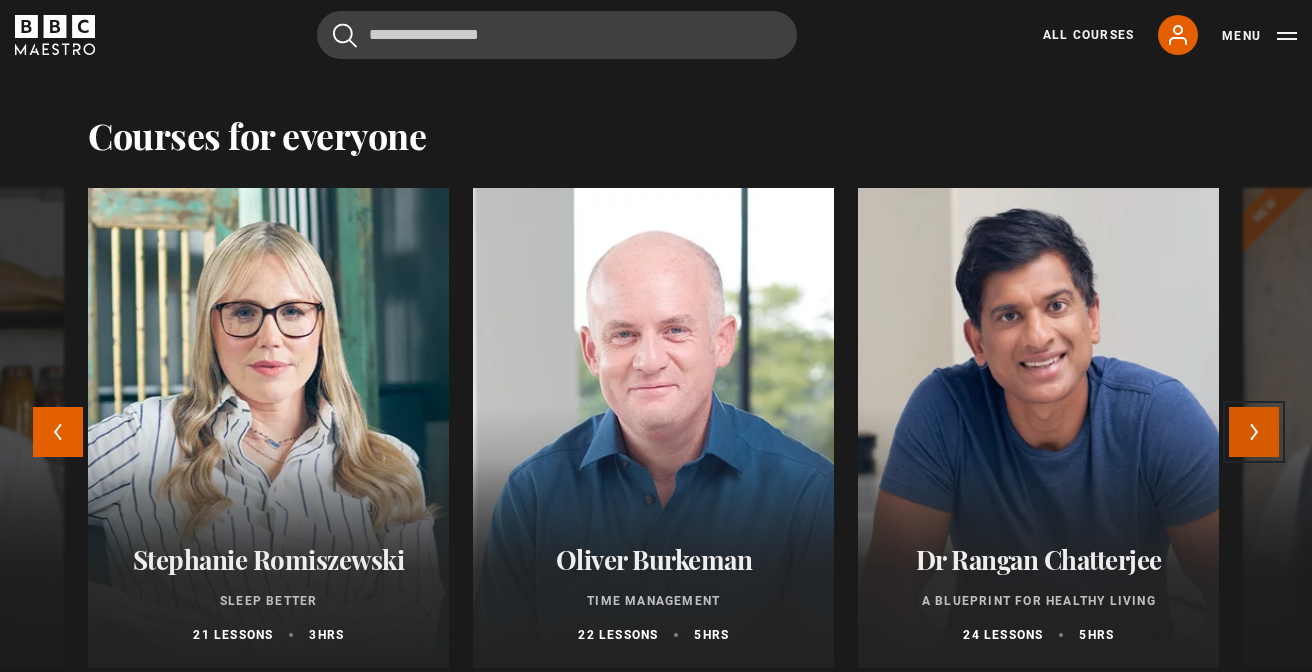click on "Next" at bounding box center [1254, 432] 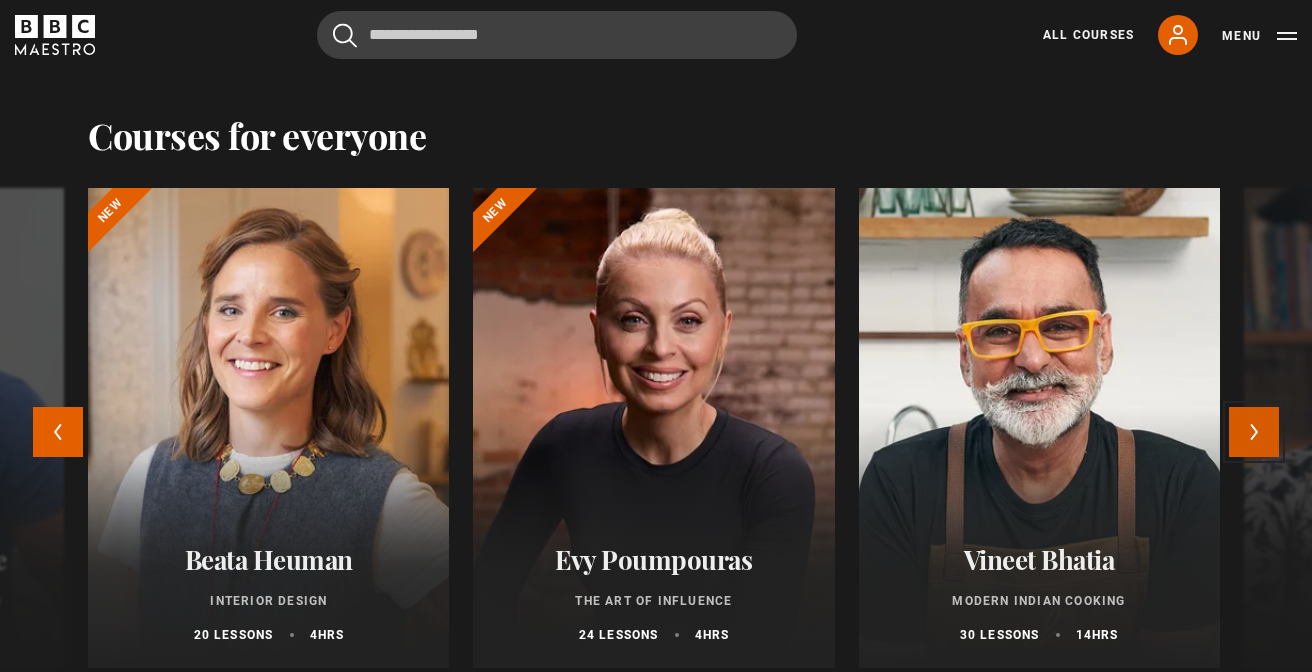 click on "Next" at bounding box center [1254, 432] 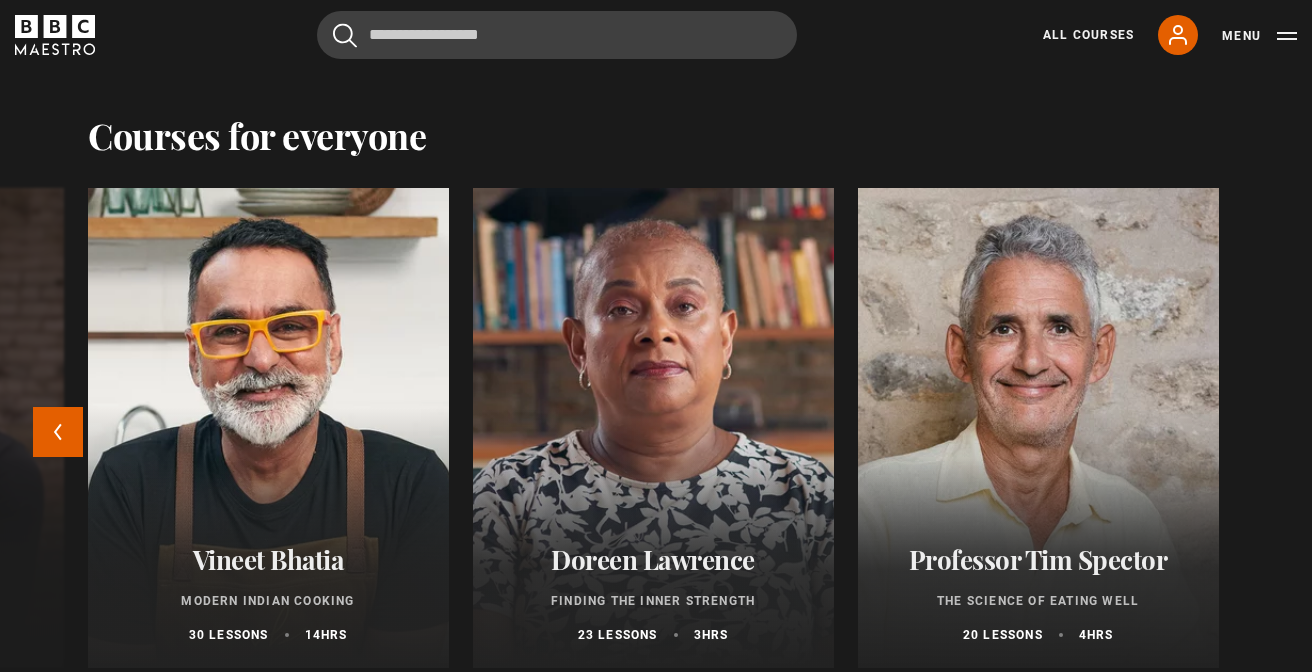 click on "Mo Gawdat
Happiness
31 lessons
6  hrs
James Nestor
The Power of Your Breath
20 lessons
6.5  hrs
Marco Pierre White
Delicious Food Cooked Simply
35 lessons
3.5  hrs
Stephanie Romiszewski
Sleep Better
21 lessons
3  hrs
Oliver Burkeman
Time Management
22 lessons
5  hrs
Dr Rangan Chatterjee
A Blueprint for Healthy Living
24 lessons
5  hrs
Beata Heuman
Interior Design
20 lessons
4  hrs
New
Evy Poumpouras
The Art of Influence
24 lessons
4  hrs
New
Vineet Bhatia
Modern Indian Cooking
30 lessons
14  hrs
Doreen Lawrence
Finding the Inner Strength
3" at bounding box center [656, 440] 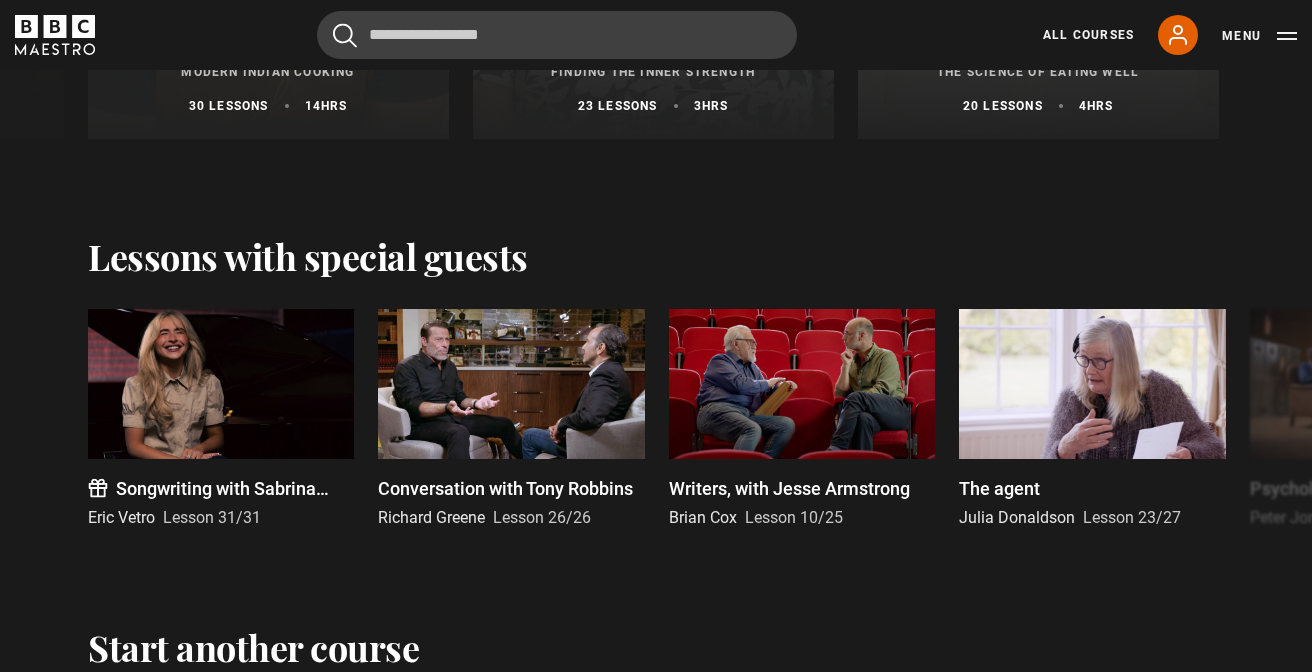 scroll, scrollTop: 4603, scrollLeft: 0, axis: vertical 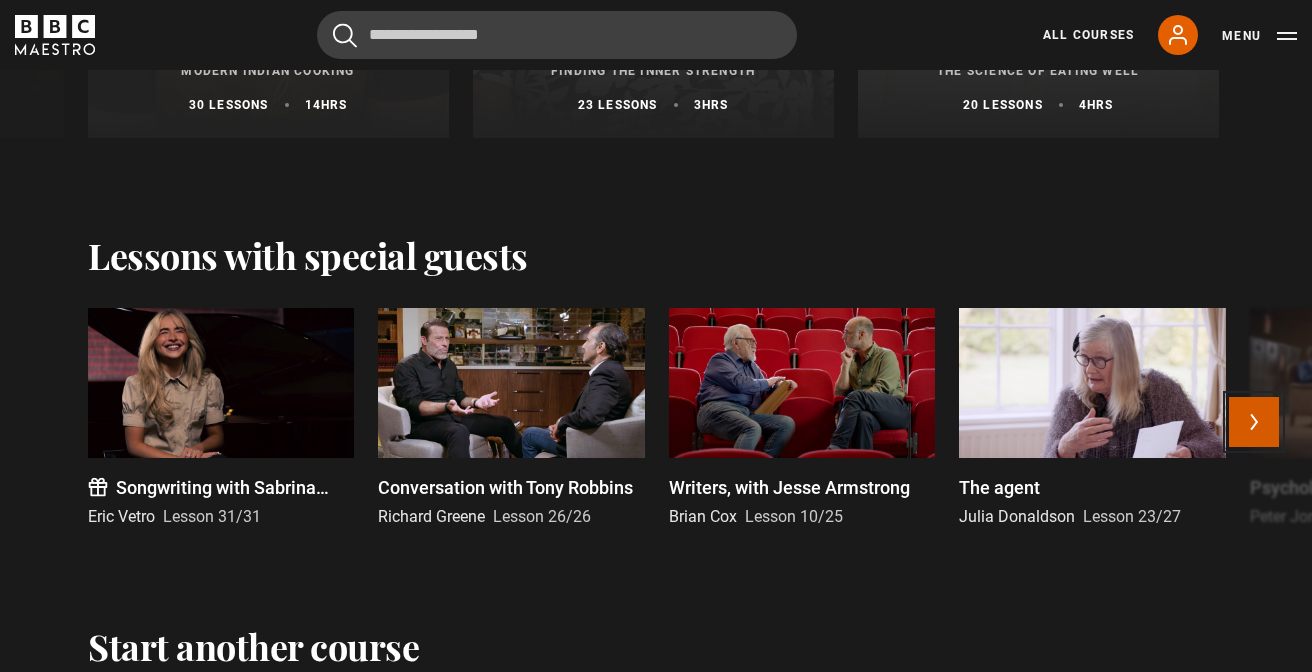 click on "Next" at bounding box center [1254, 422] 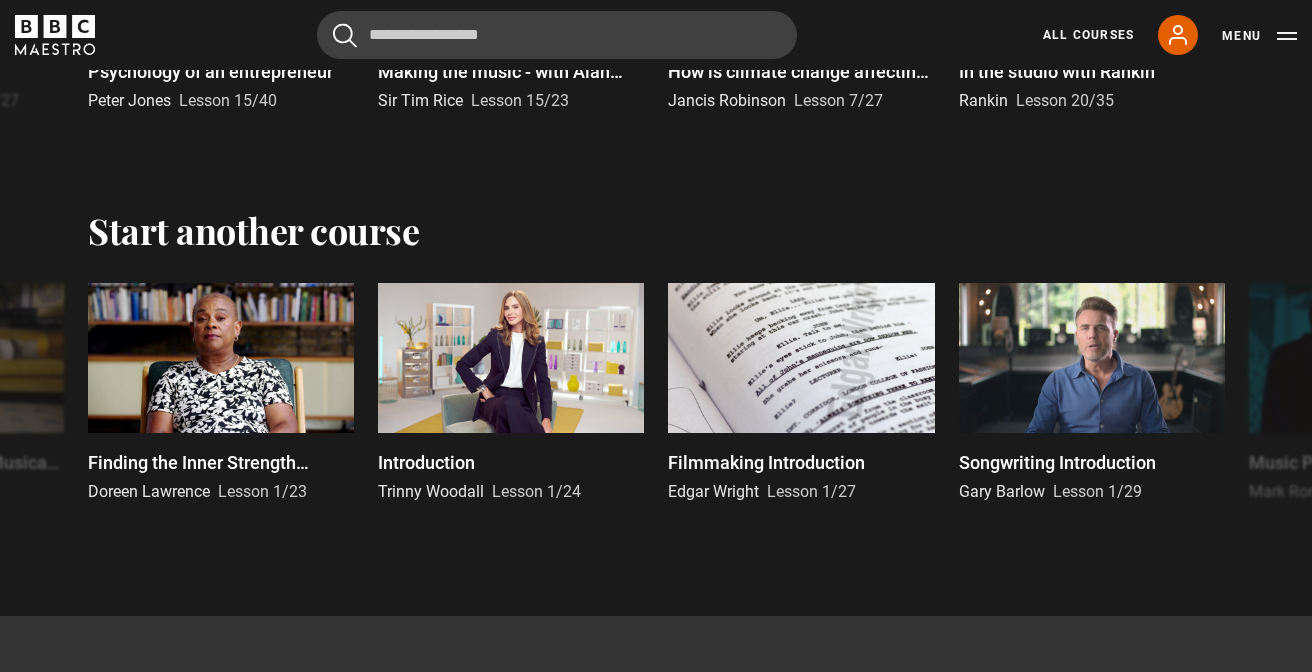 scroll, scrollTop: 5021, scrollLeft: 0, axis: vertical 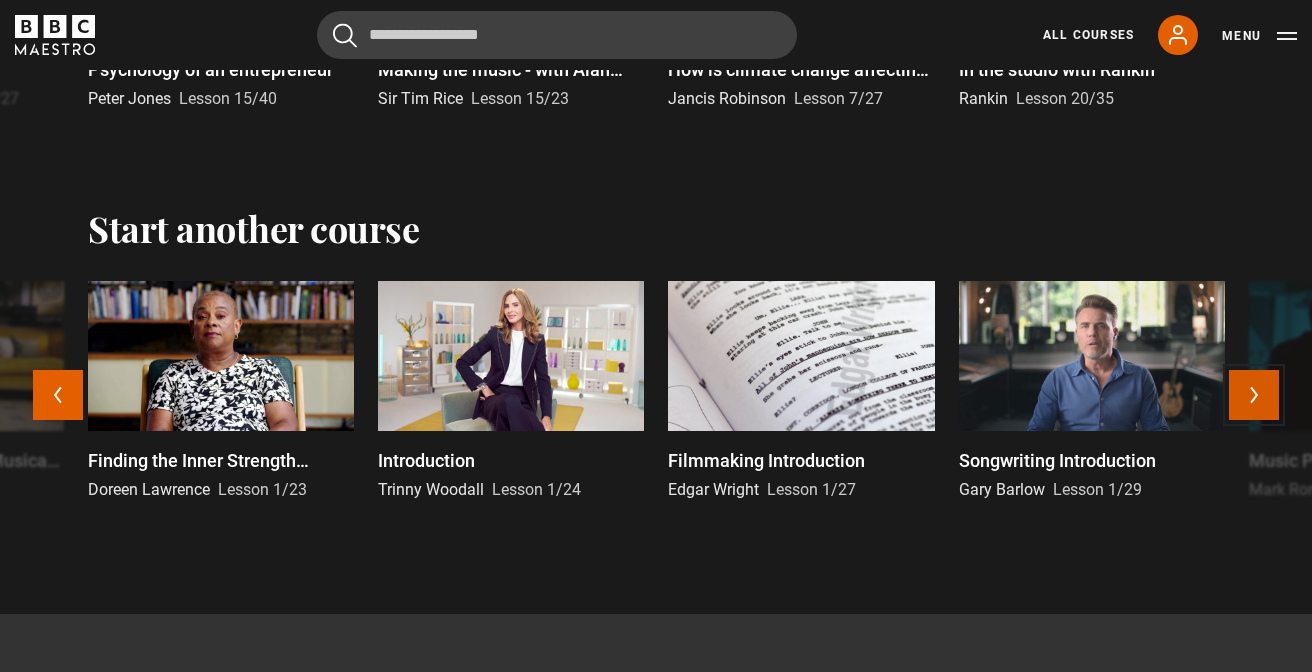 click on "Next" at bounding box center (1254, 395) 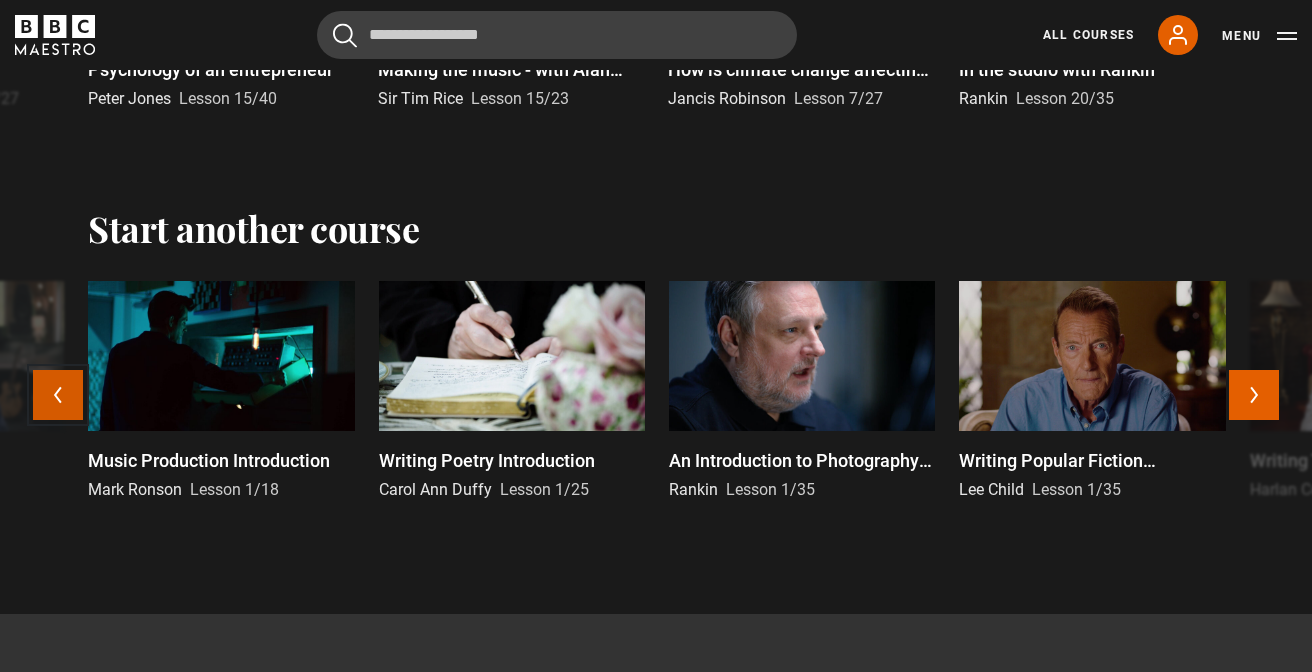 click on "Previous" at bounding box center (58, 395) 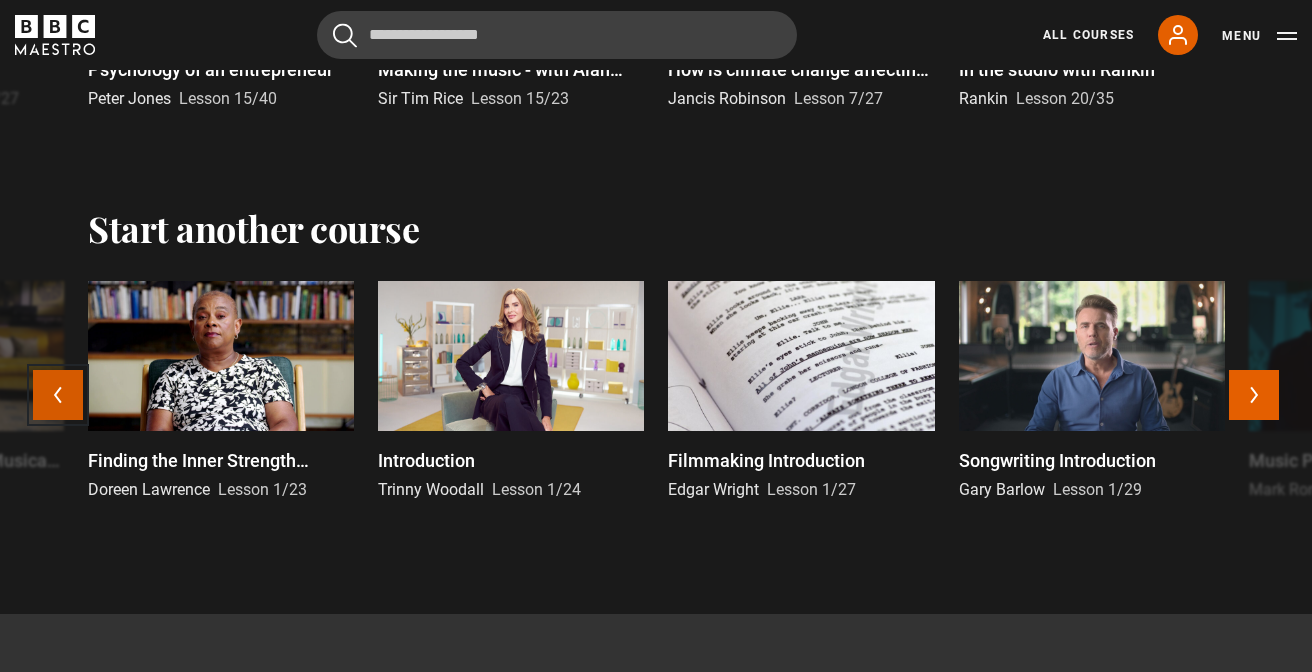 click on "Previous" at bounding box center [58, 395] 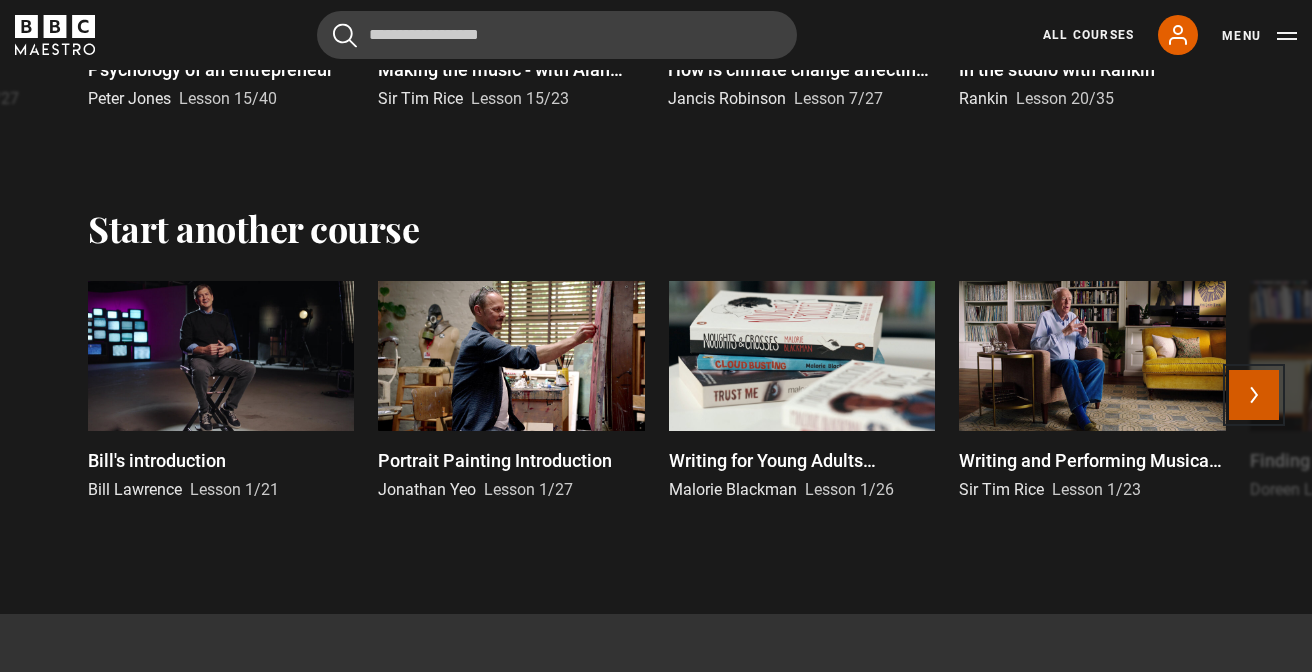 click on "Next" at bounding box center [1254, 395] 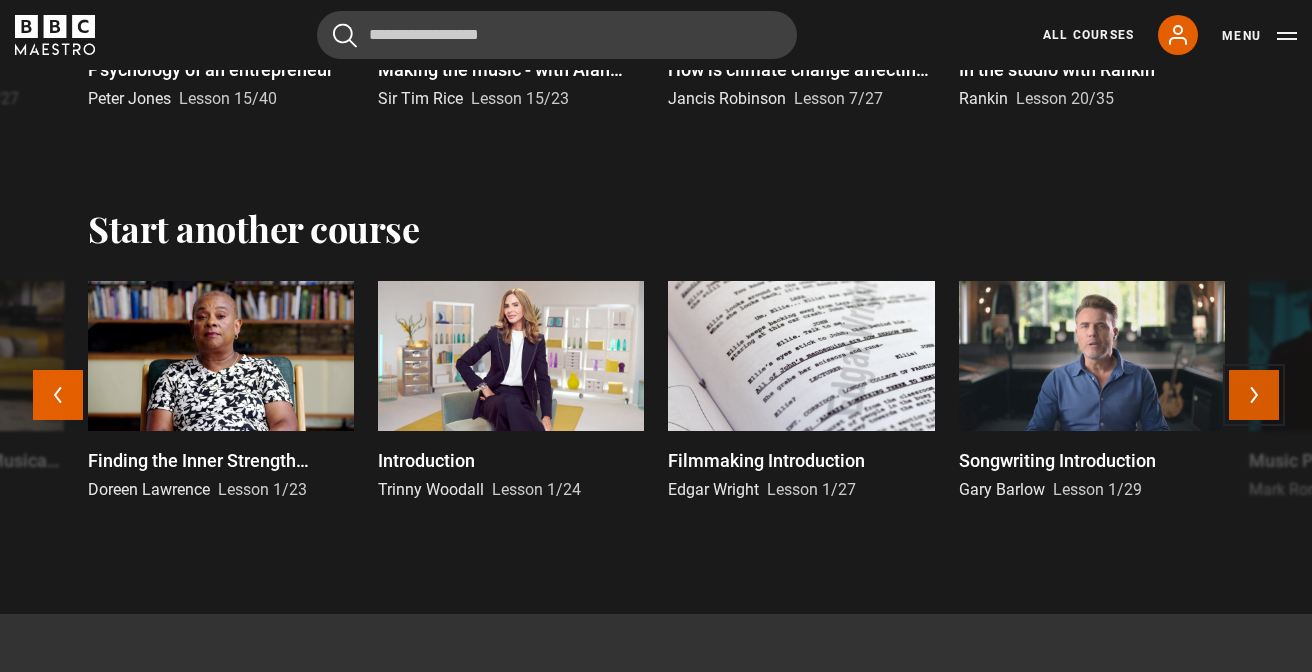 click on "Next" at bounding box center [1254, 395] 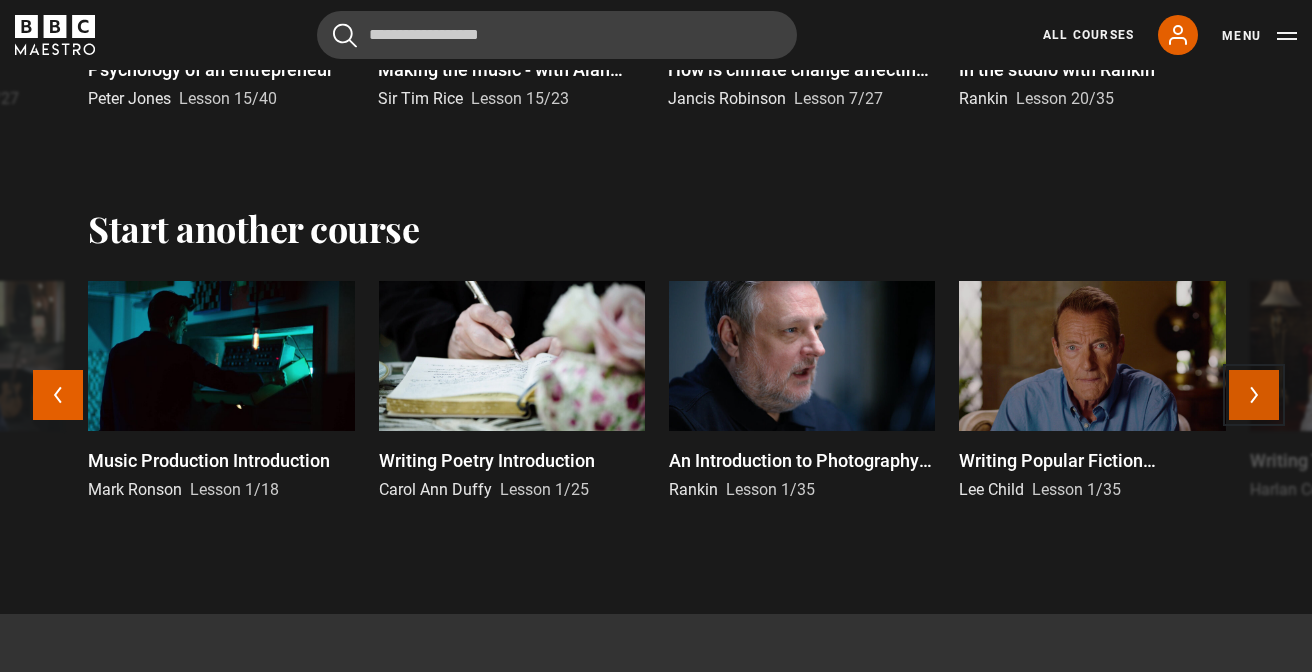 click on "Next" at bounding box center (1254, 395) 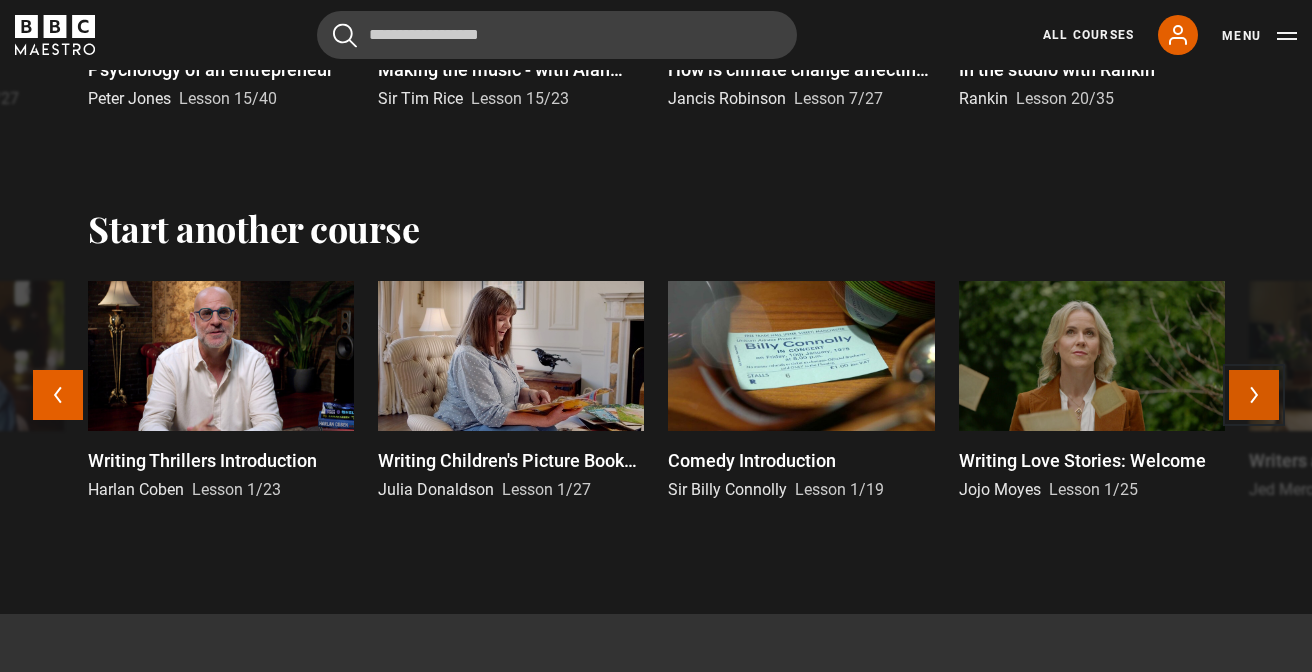 click on "Next" at bounding box center (1254, 395) 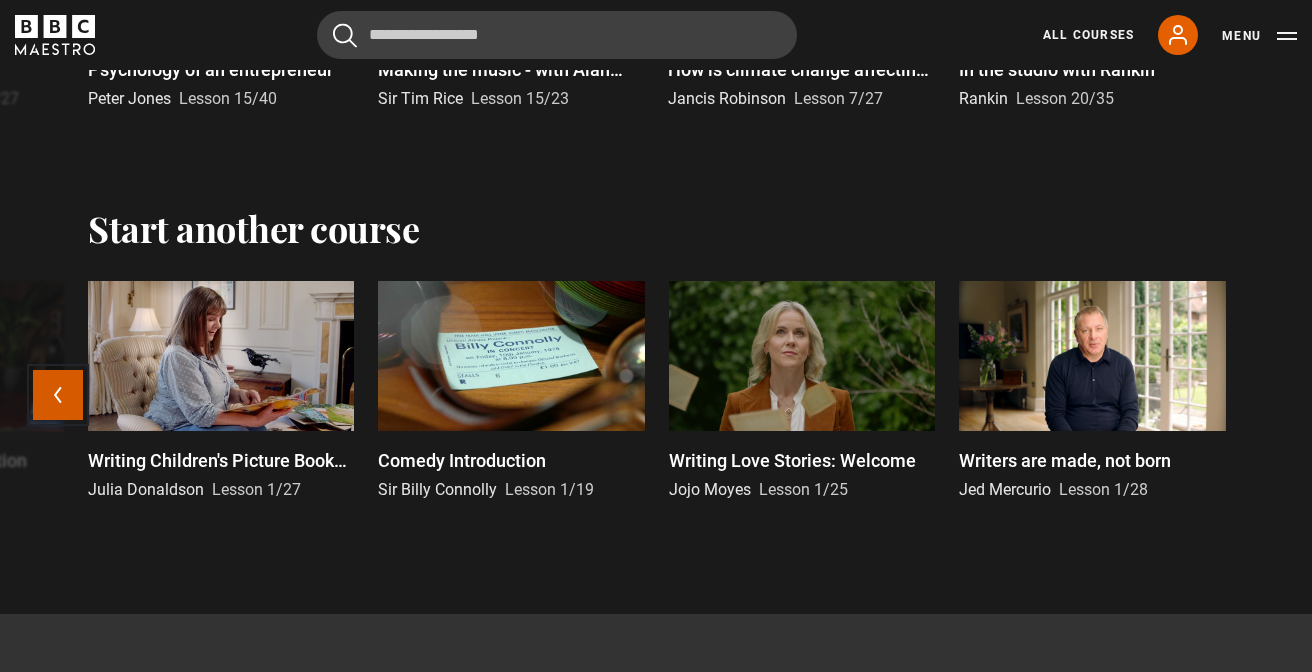click on "Previous" at bounding box center [58, 395] 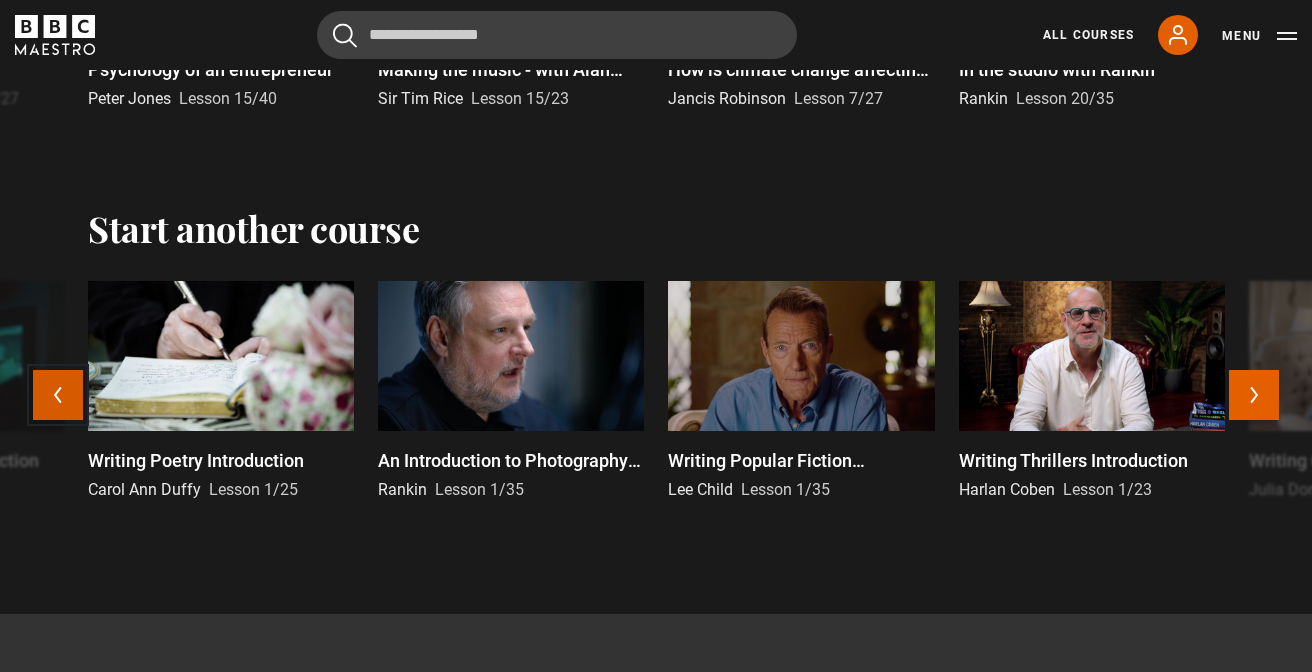 click on "Previous" at bounding box center (58, 395) 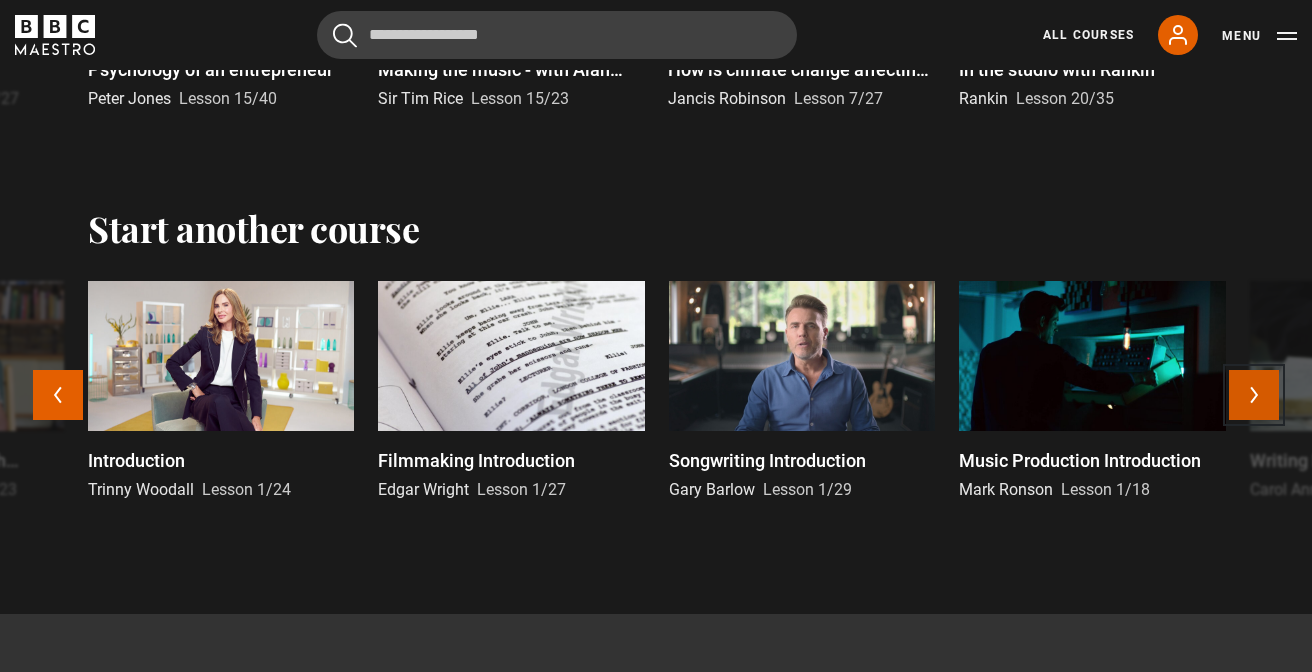 click on "Next" at bounding box center (1254, 395) 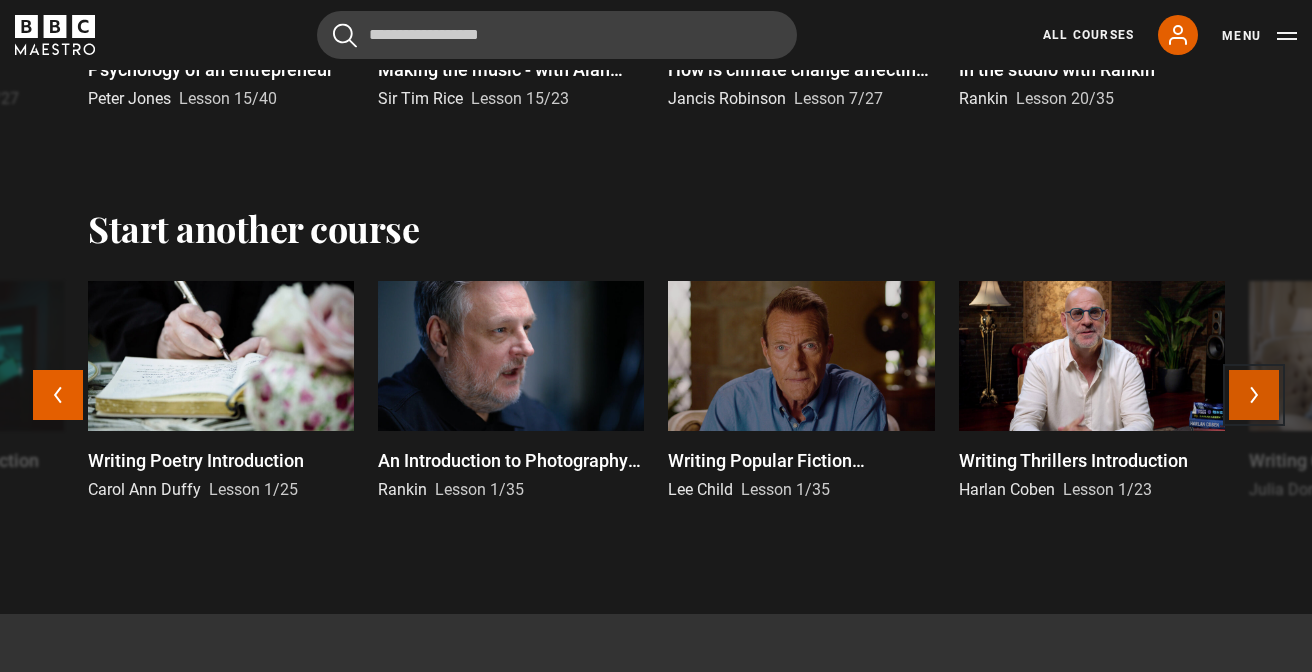 click on "Next" at bounding box center [1254, 395] 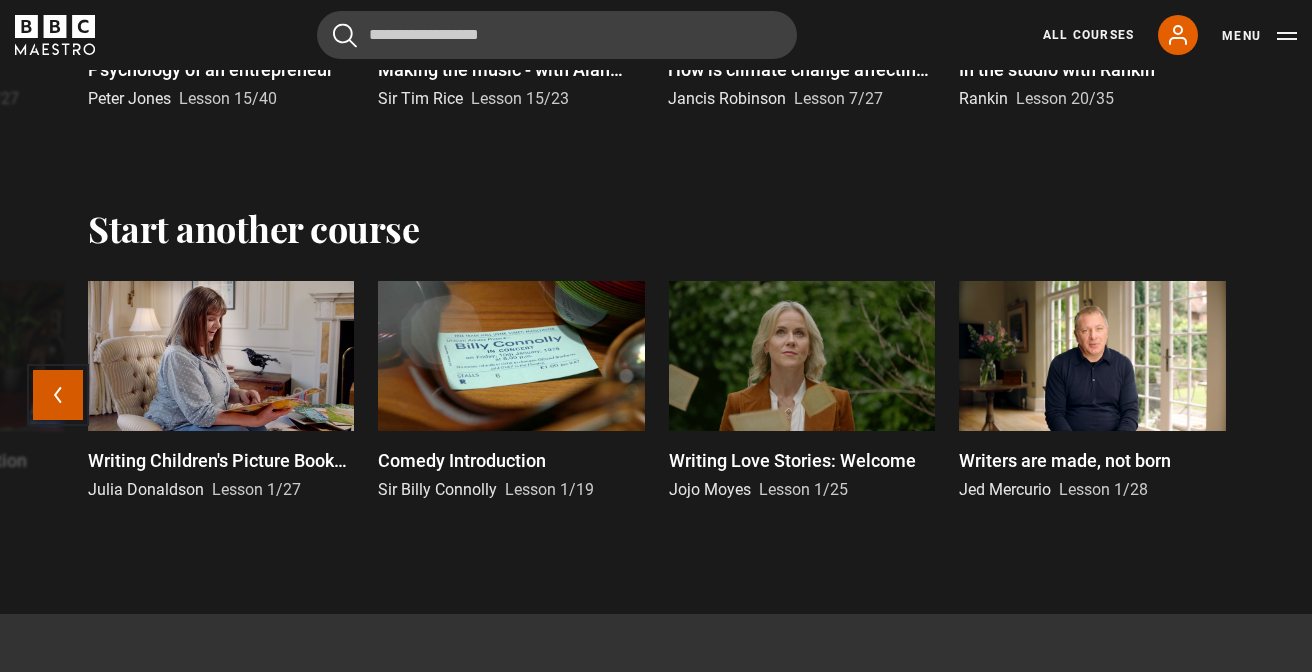 click on "Previous" at bounding box center (58, 395) 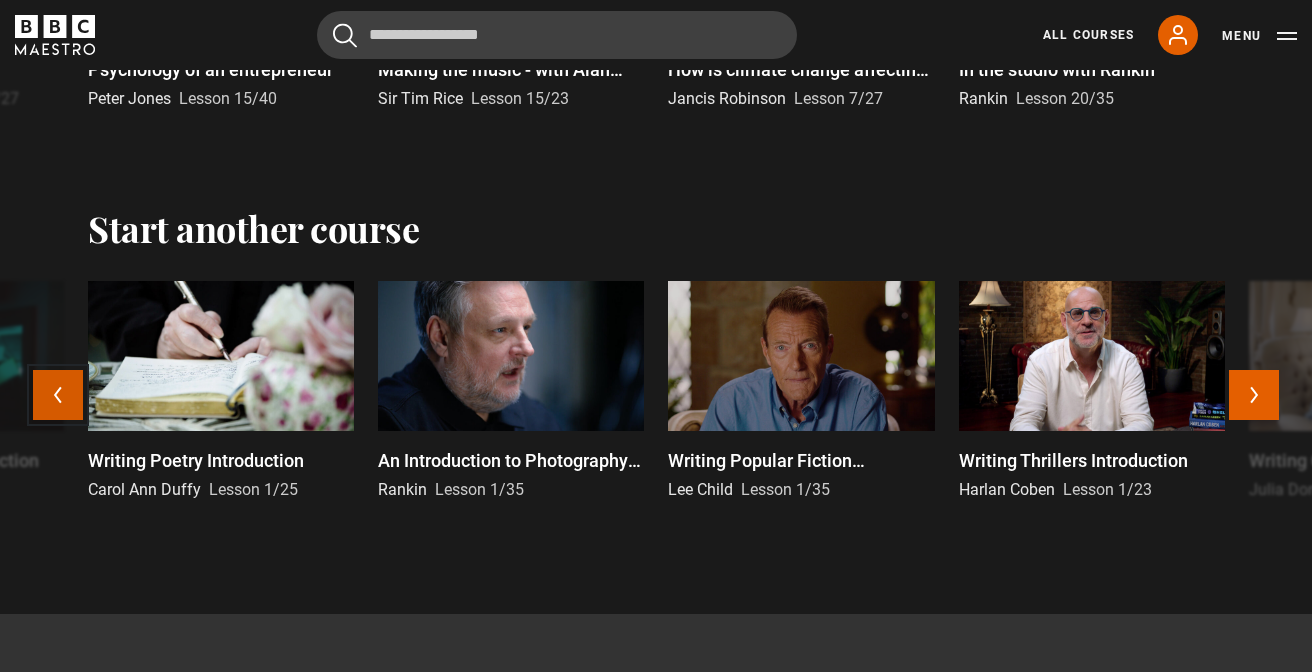 click on "Previous" at bounding box center [58, 395] 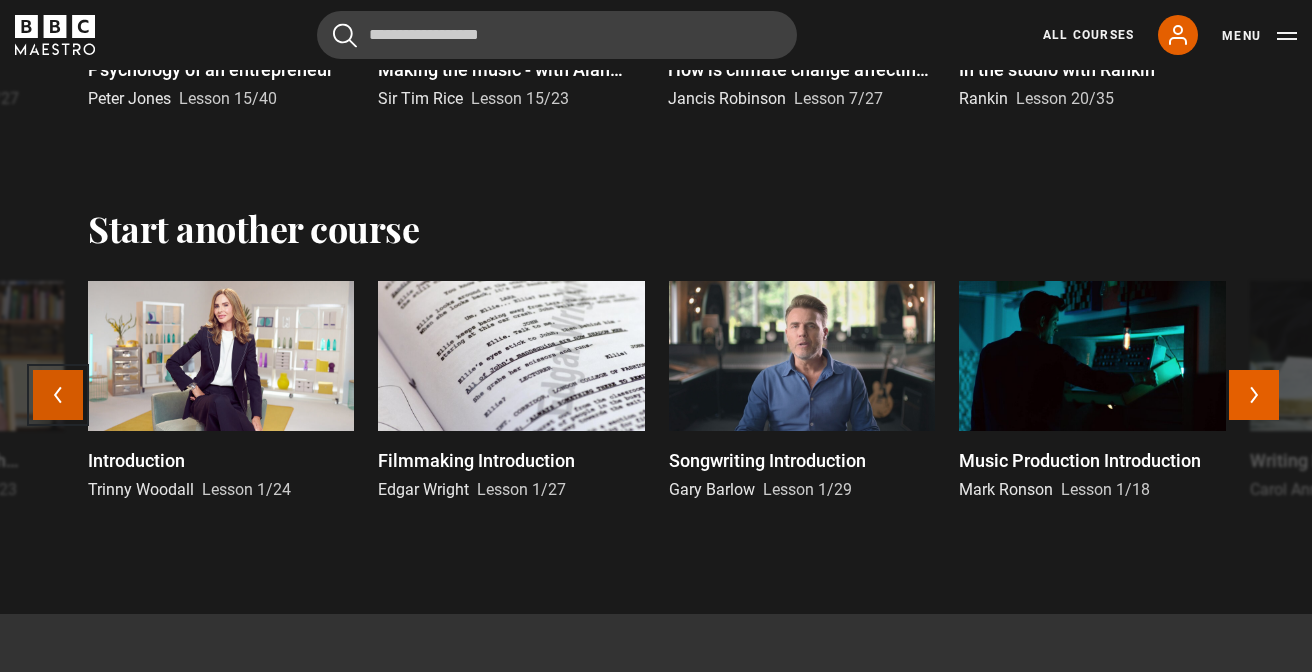 click on "Previous" at bounding box center [58, 395] 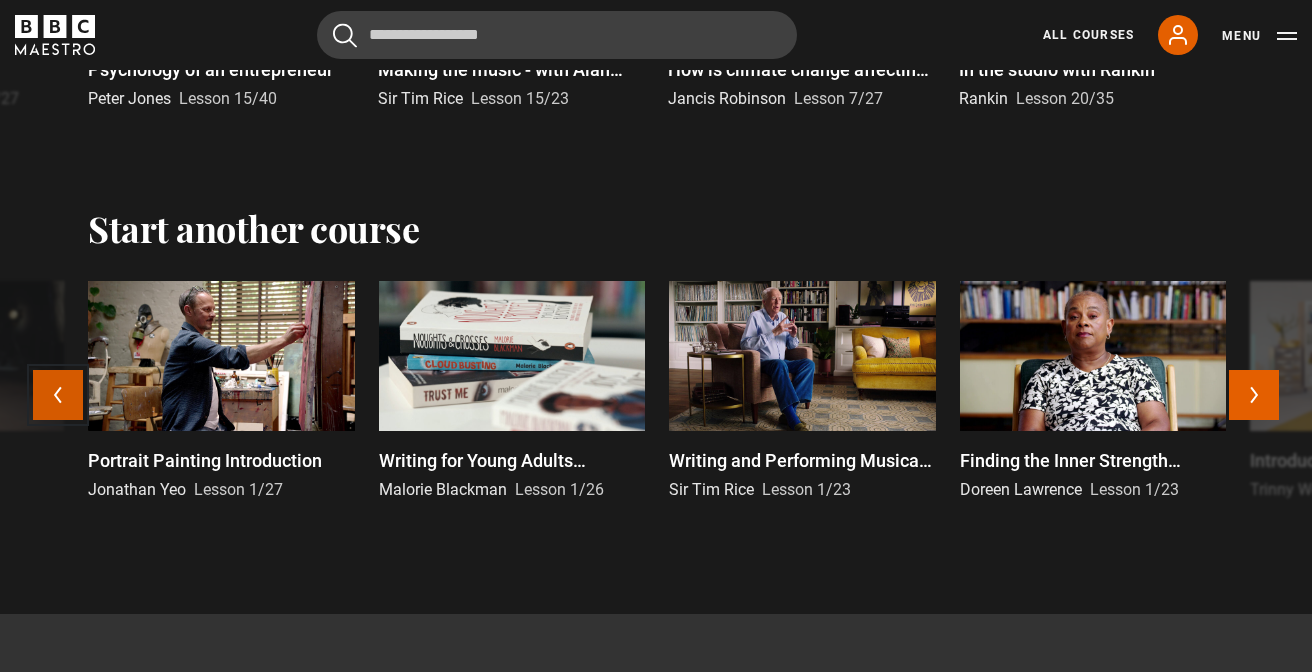 click on "Previous" at bounding box center [58, 395] 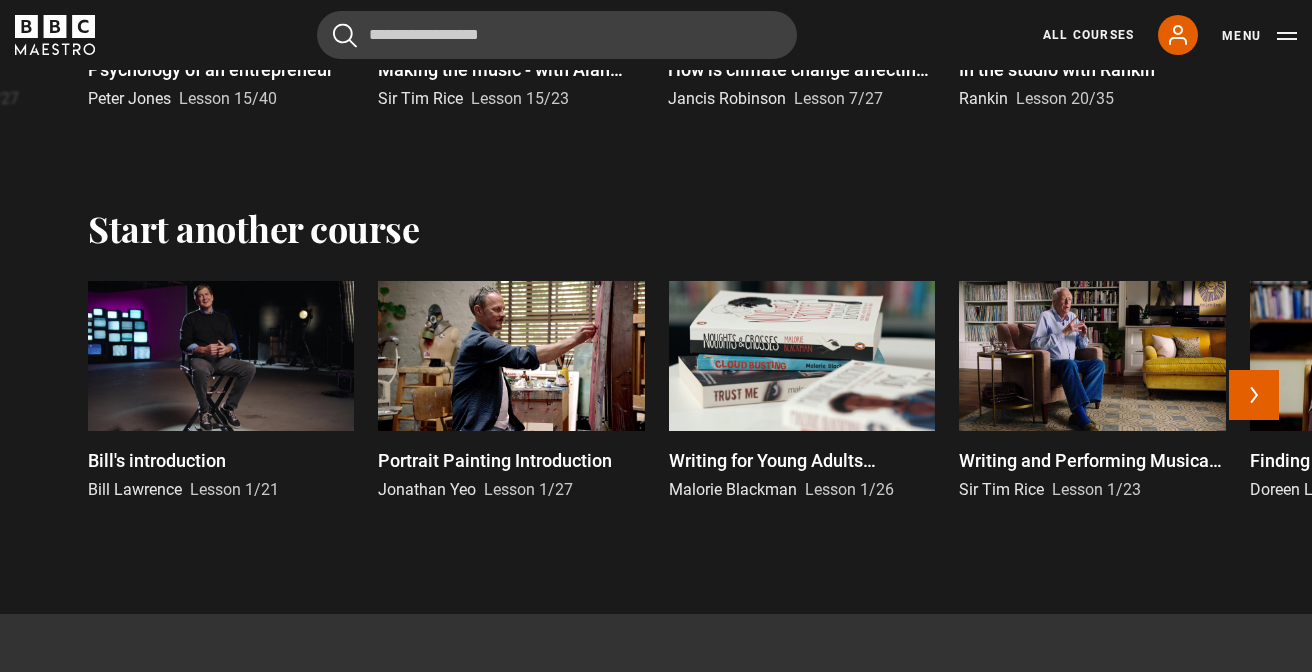 click on "Writing and Performing Musical Theatre Introduction" at bounding box center (1092, 460) 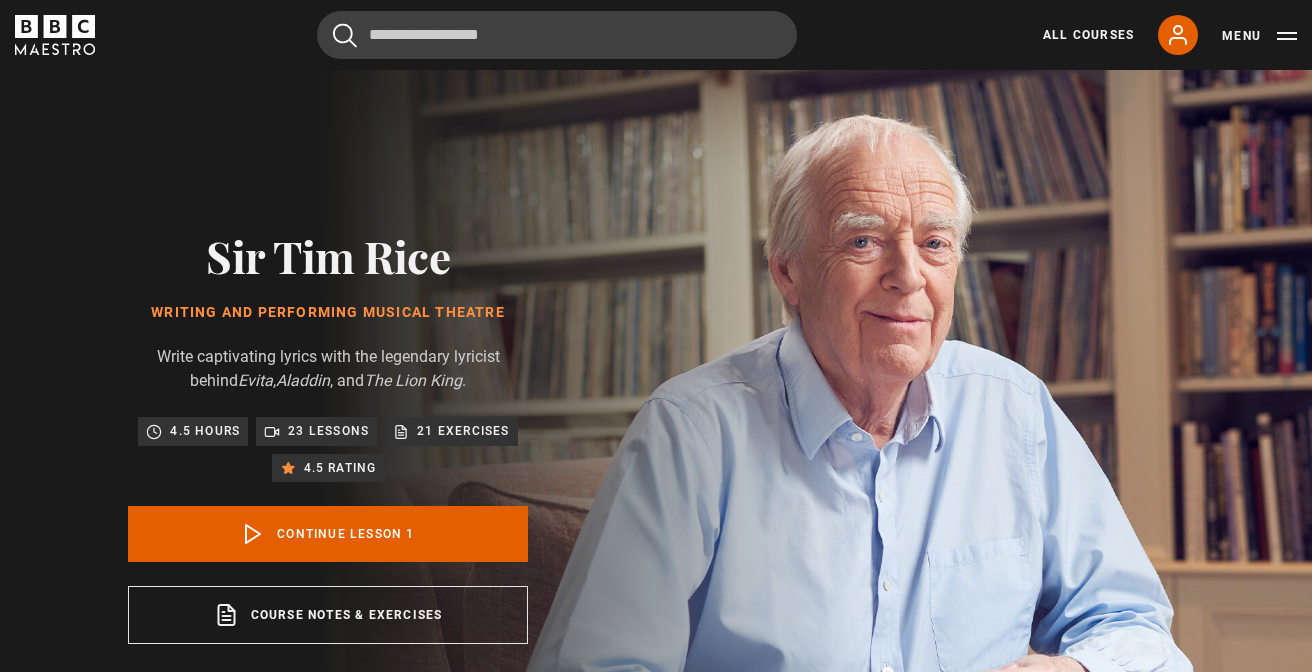 scroll, scrollTop: 804, scrollLeft: 0, axis: vertical 